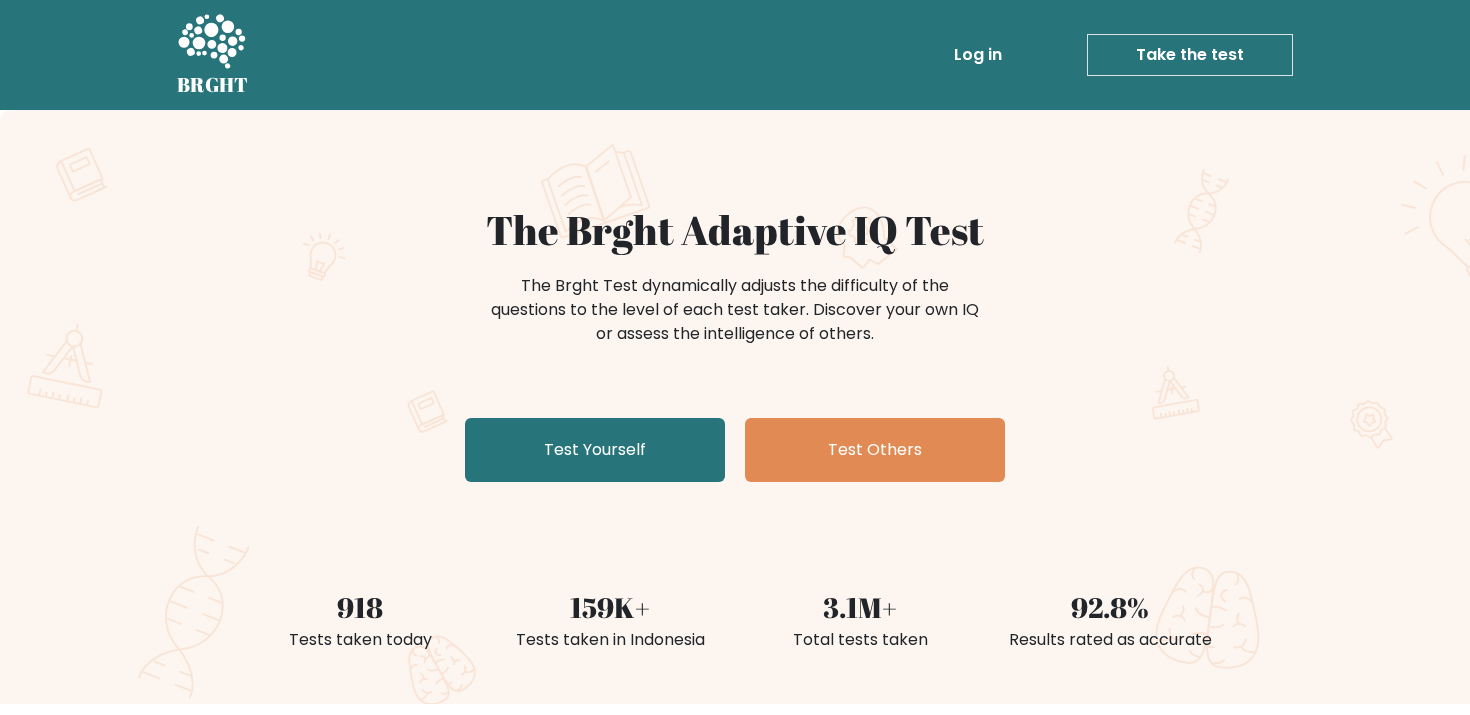 scroll, scrollTop: 0, scrollLeft: 0, axis: both 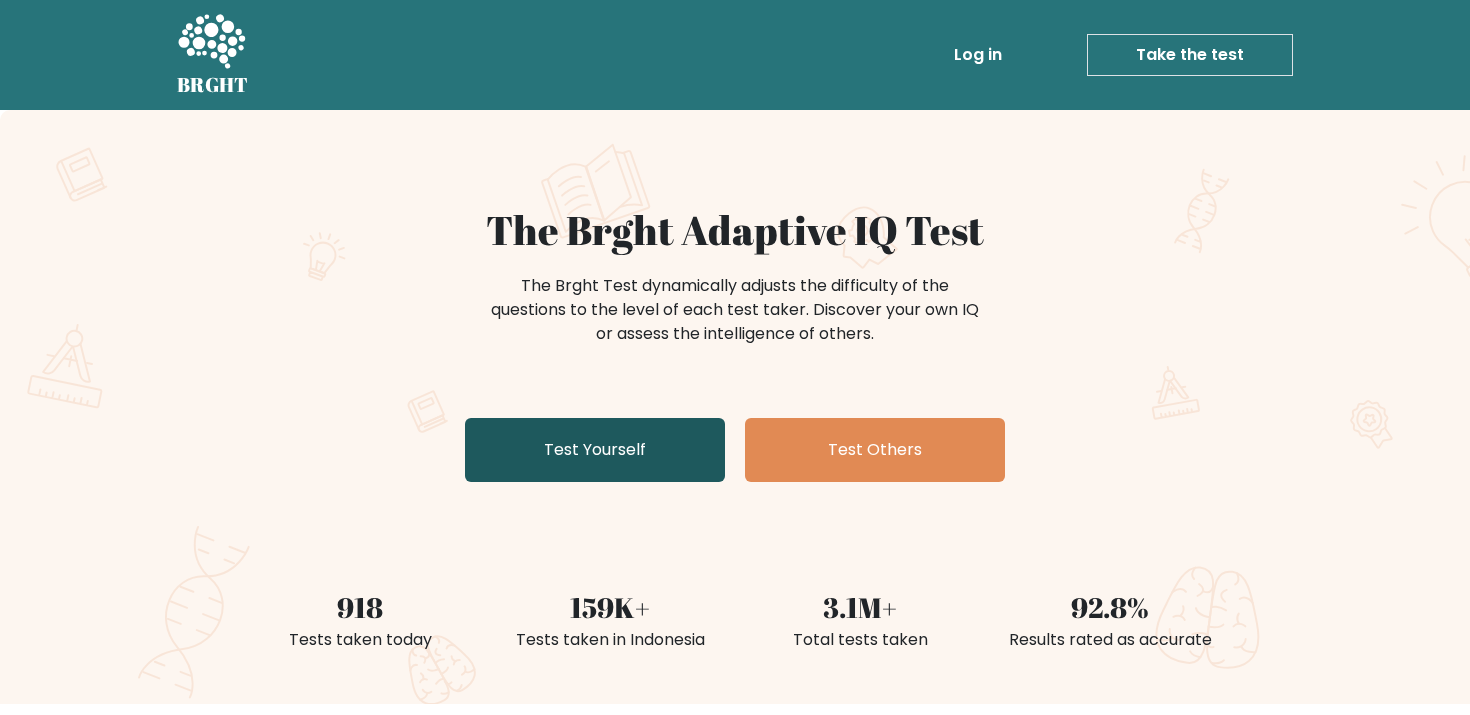 click on "Test Yourself" at bounding box center [595, 450] 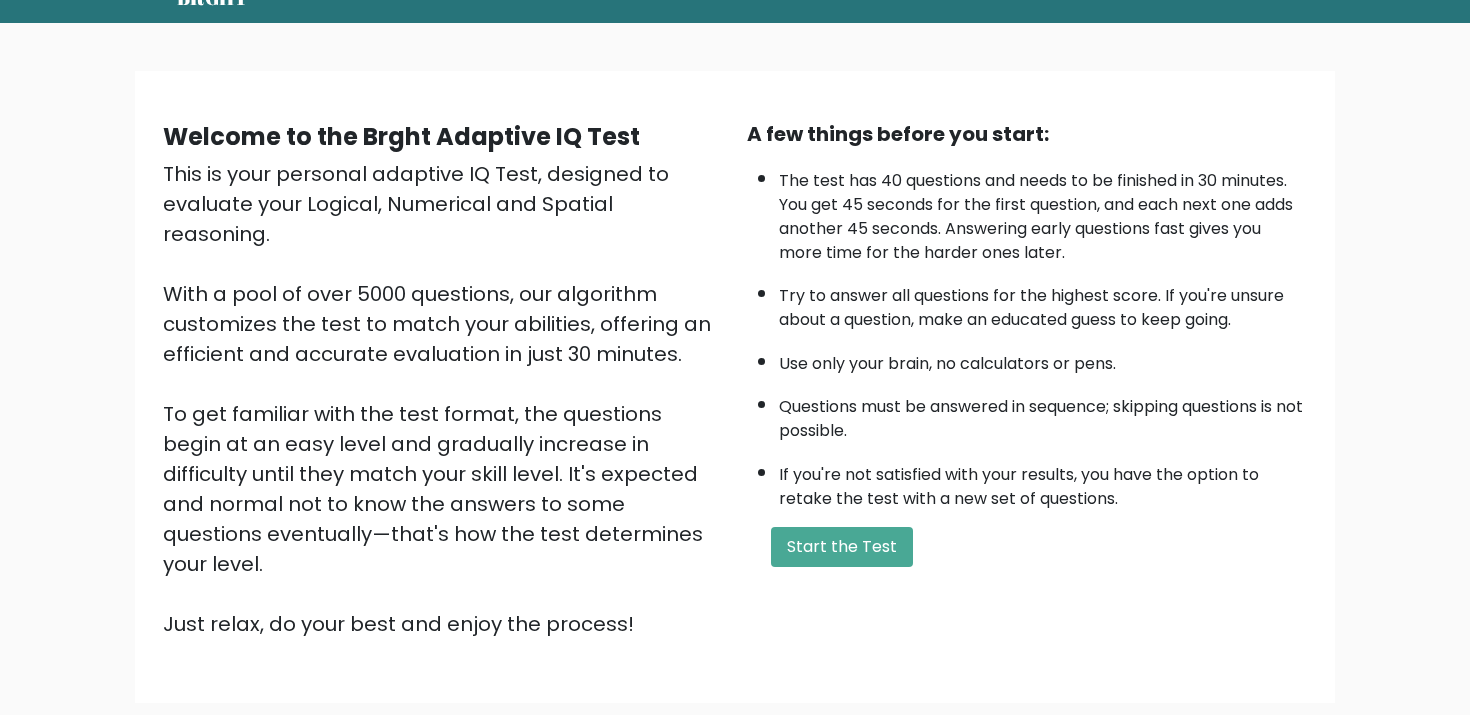 scroll, scrollTop: 89, scrollLeft: 0, axis: vertical 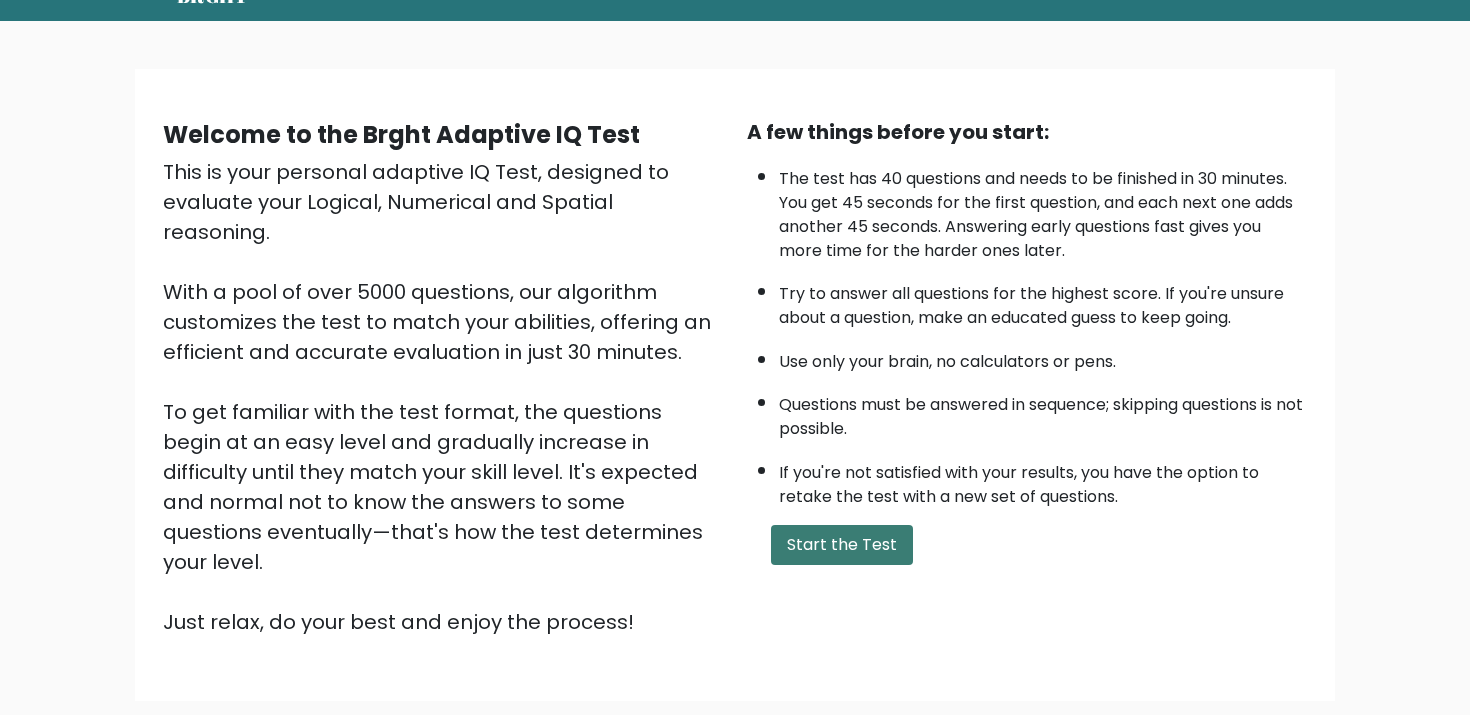 click on "Start the Test" at bounding box center (842, 545) 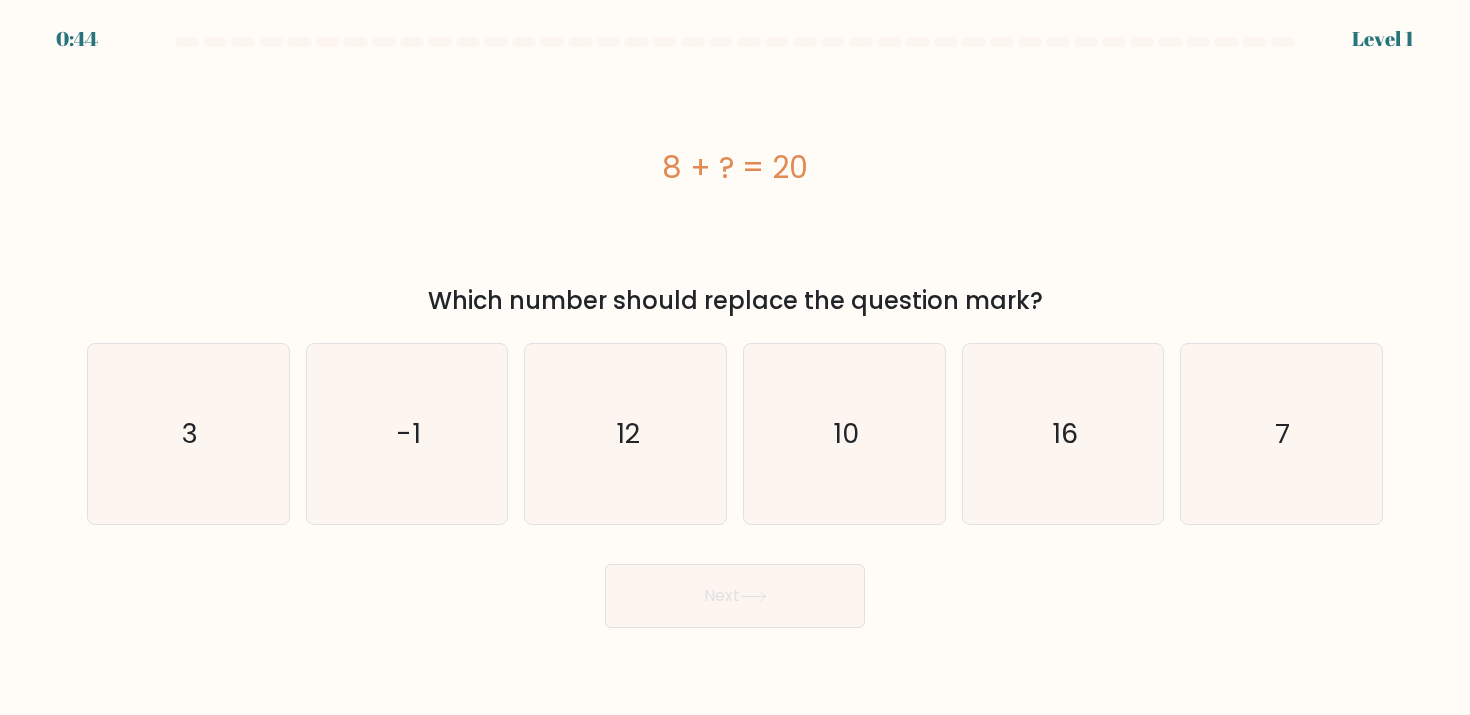 scroll, scrollTop: 0, scrollLeft: 0, axis: both 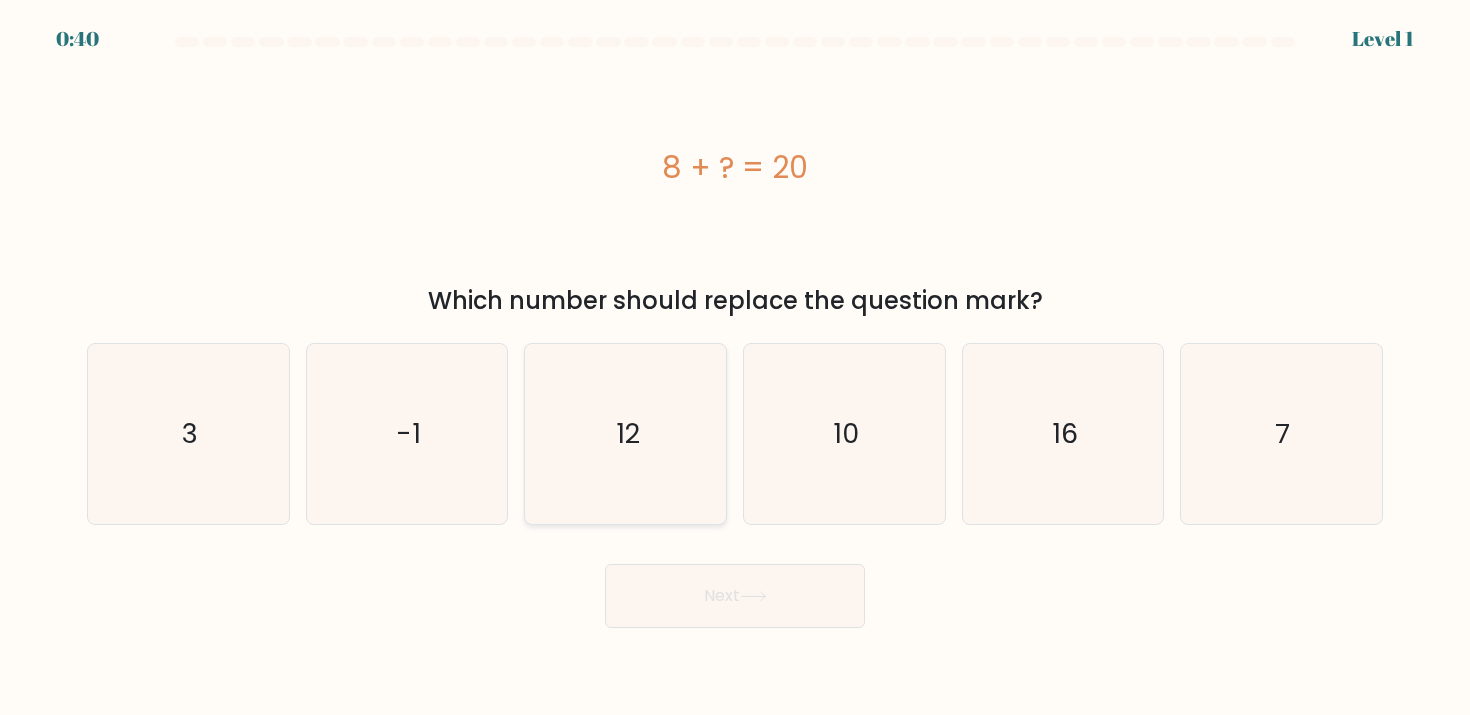 click on "12" 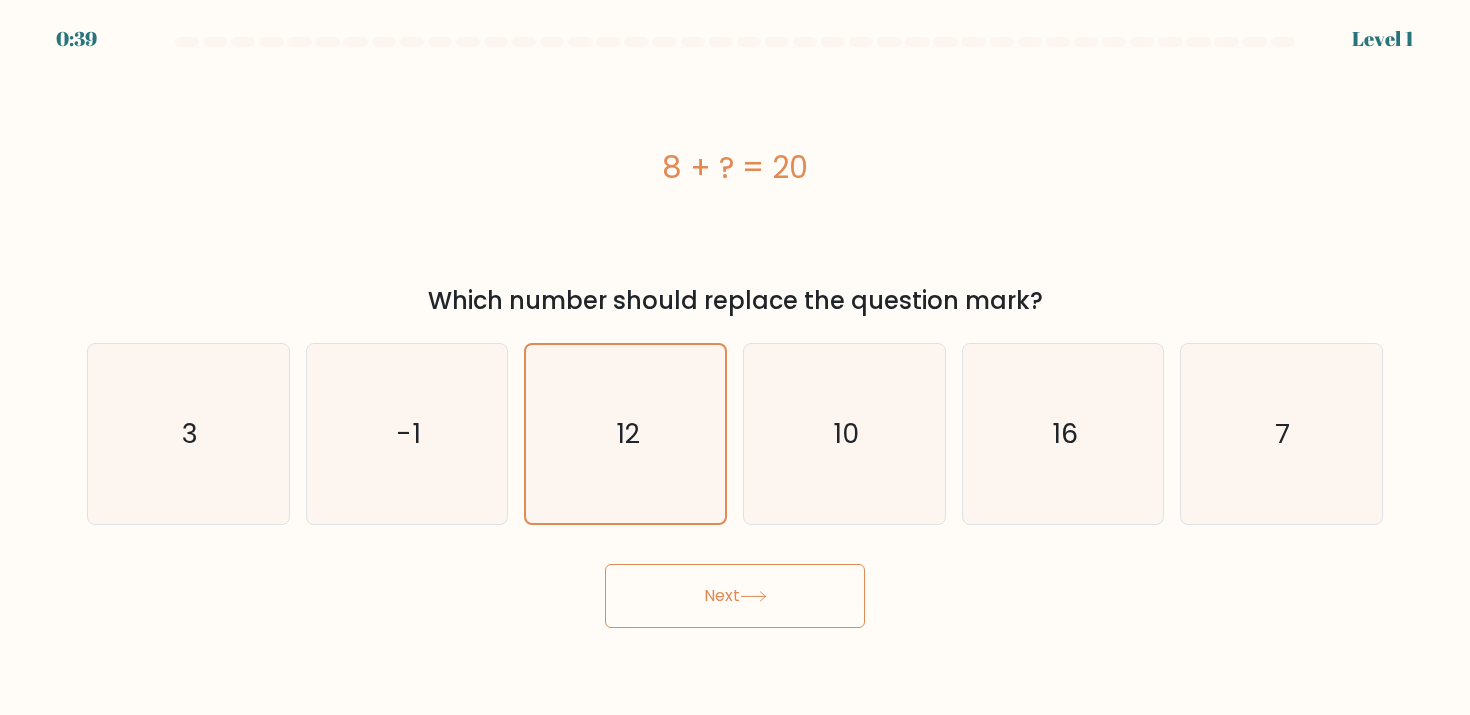 click on "Next" at bounding box center (735, 596) 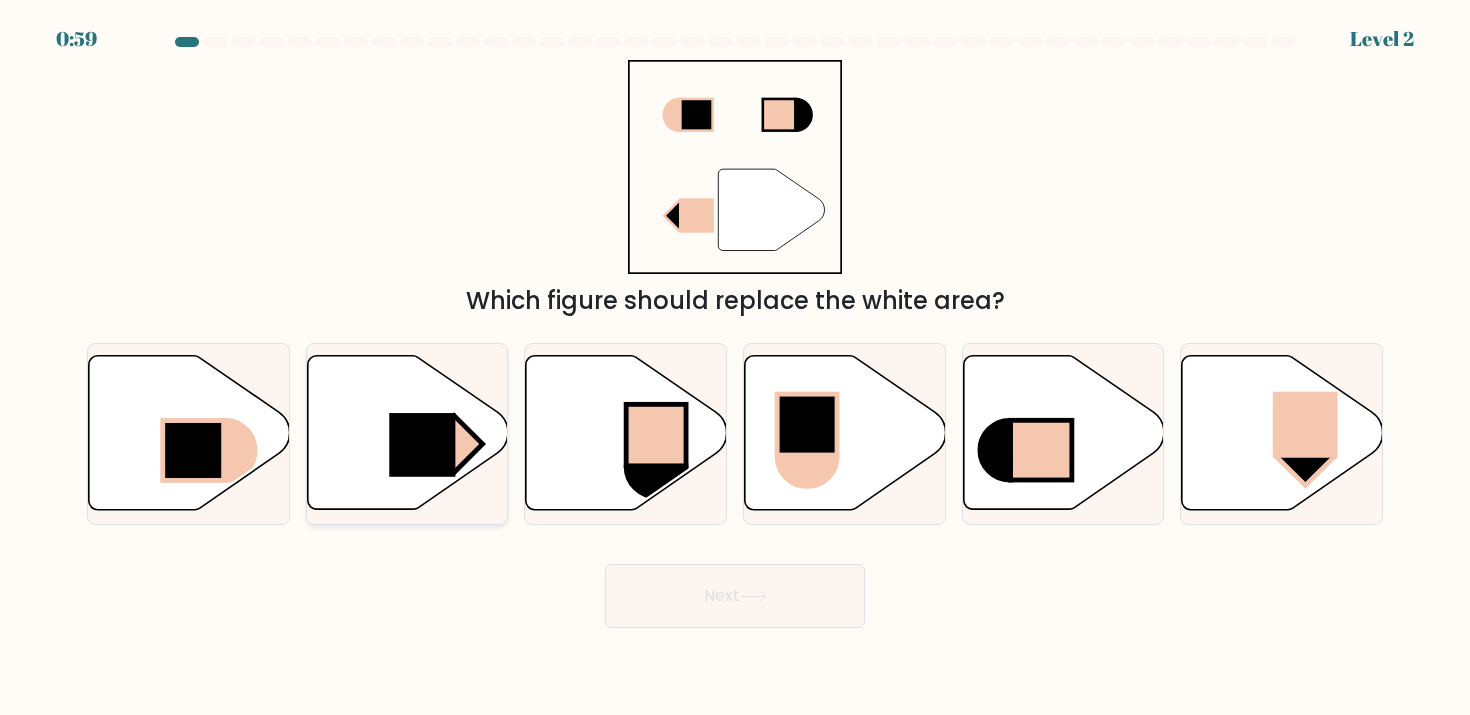 click 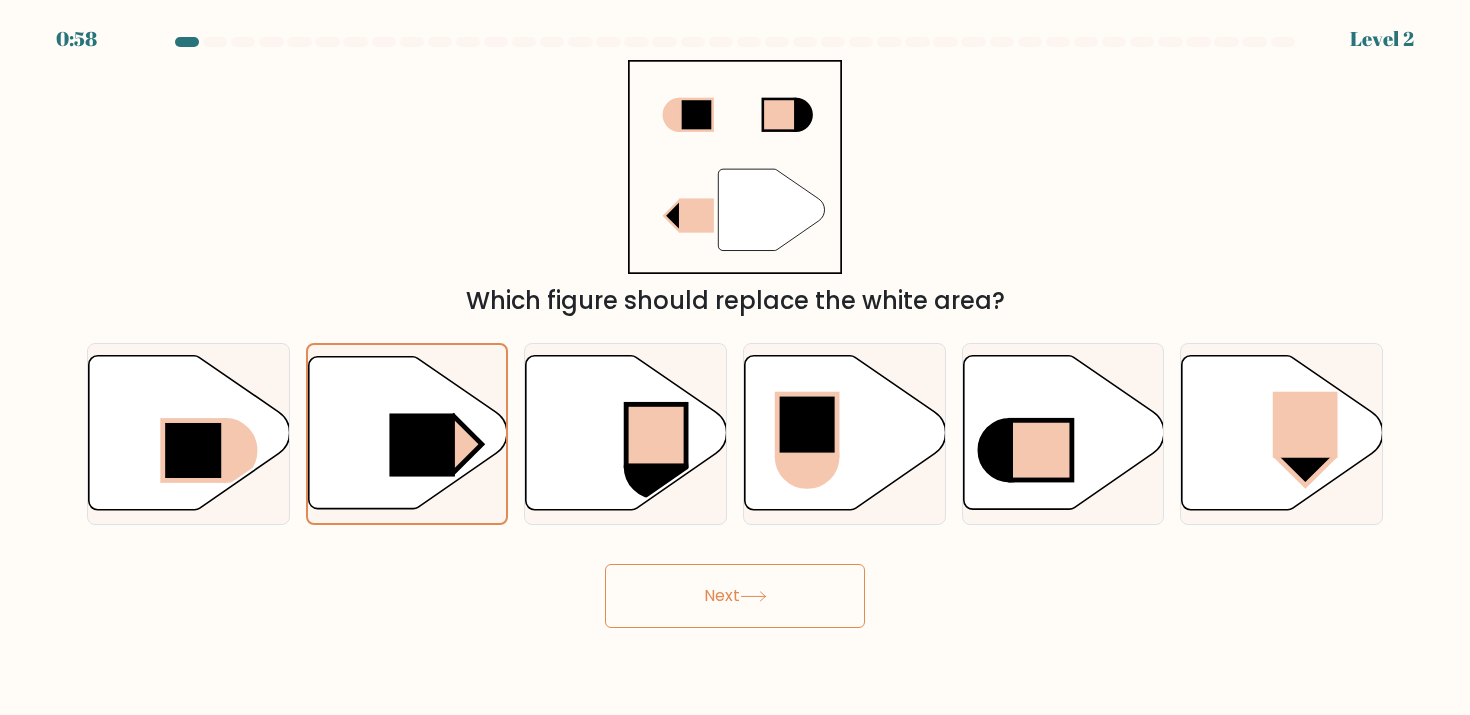 click on "Next" at bounding box center (735, 596) 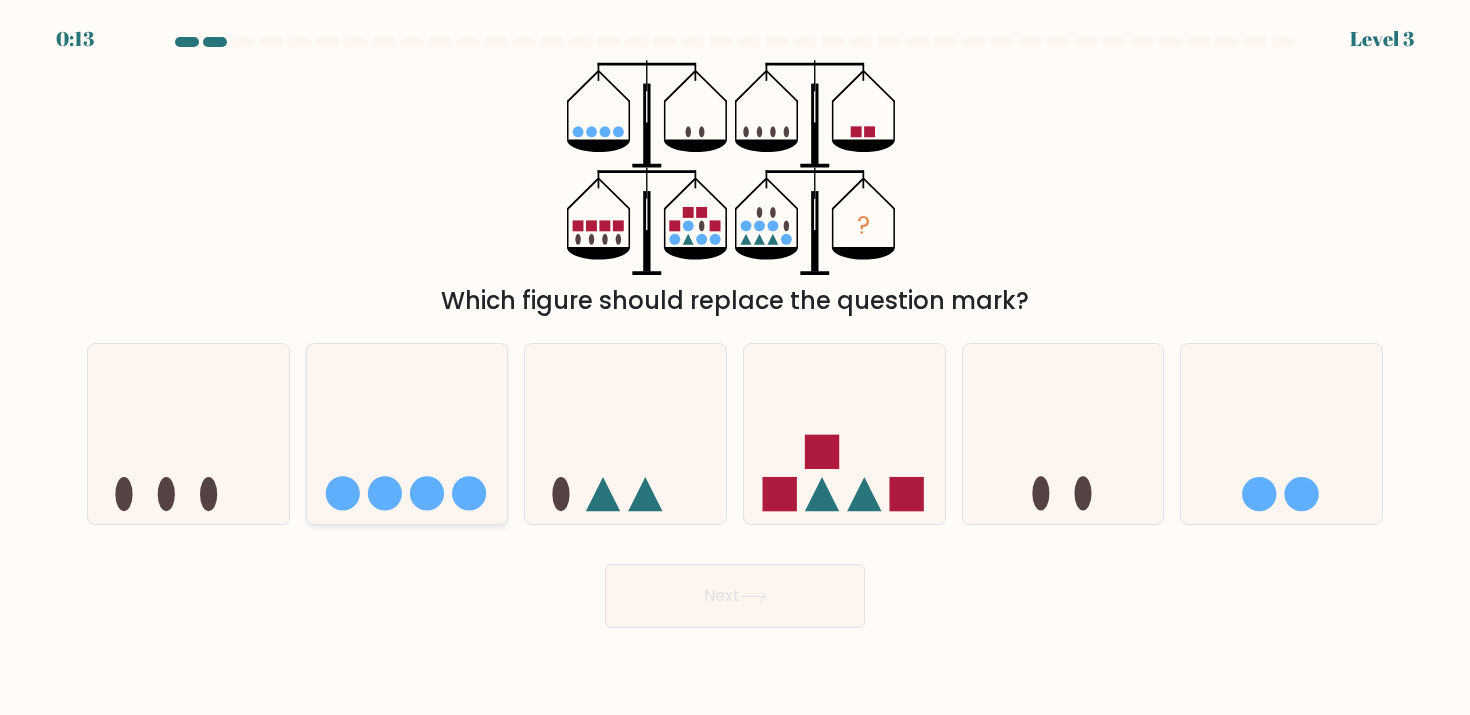 click 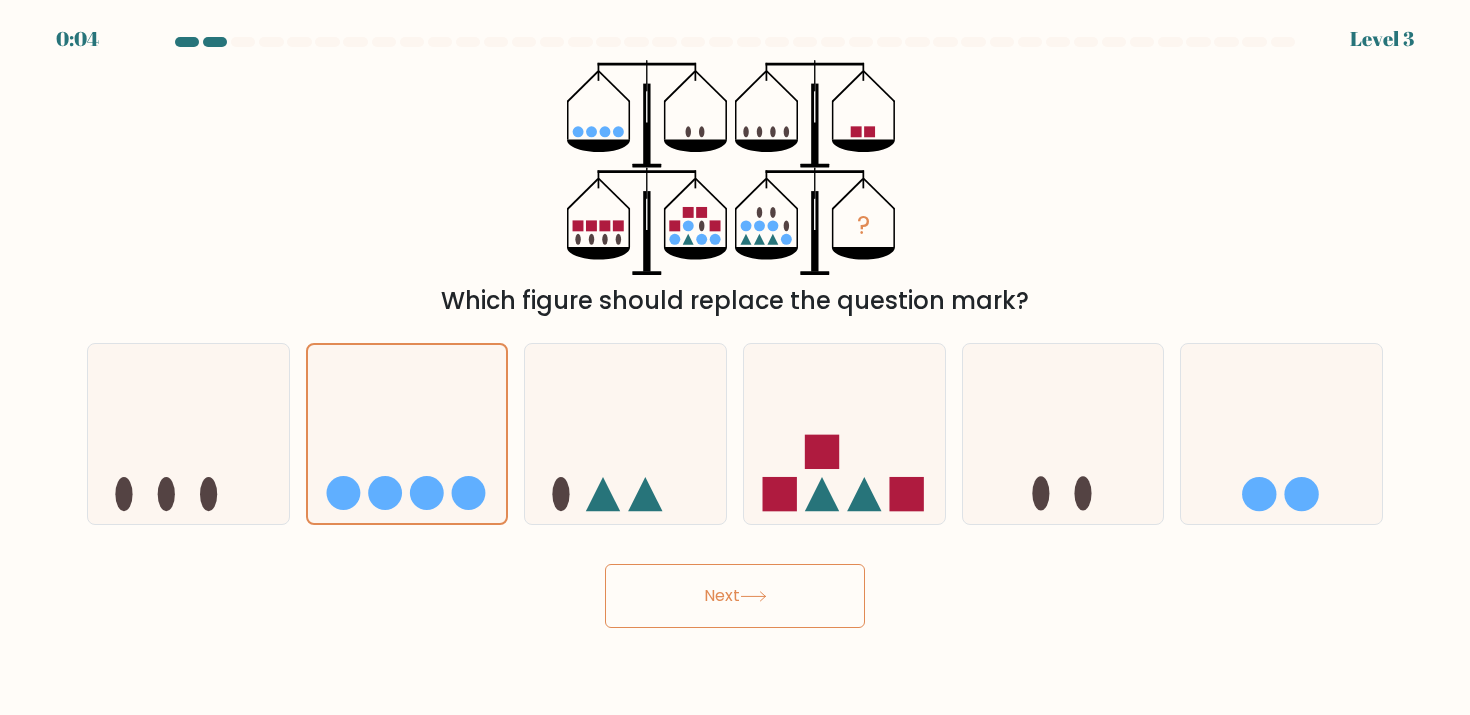 click on "Next" at bounding box center (735, 596) 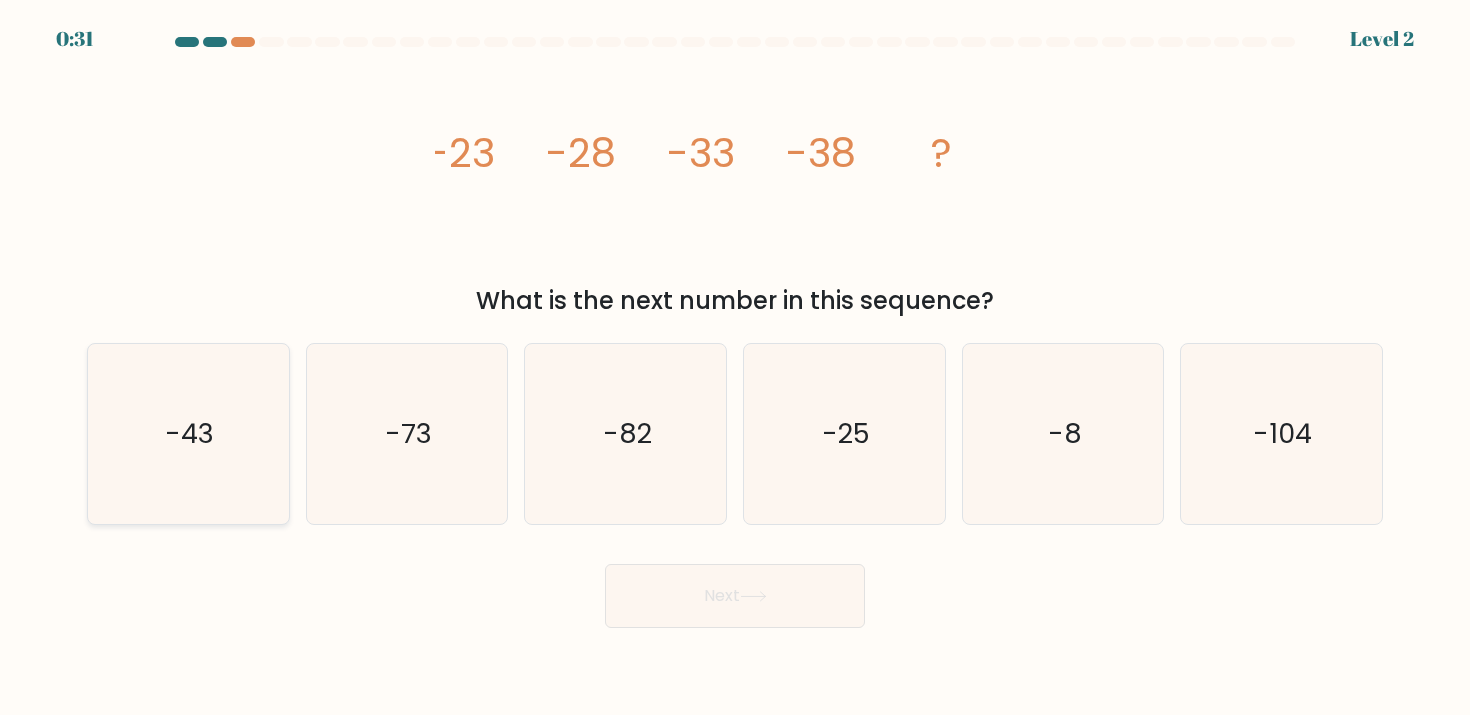 click on "-43" 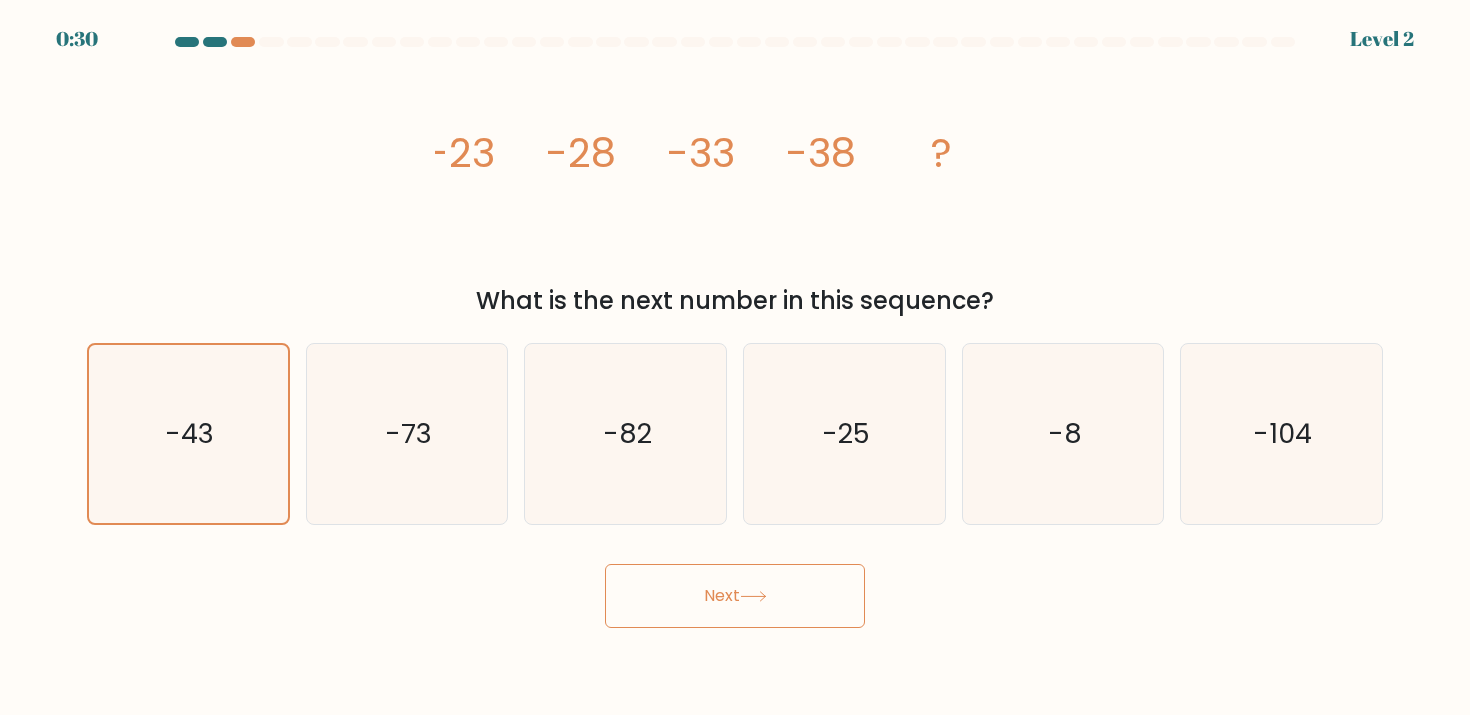 click on "Next" at bounding box center [735, 596] 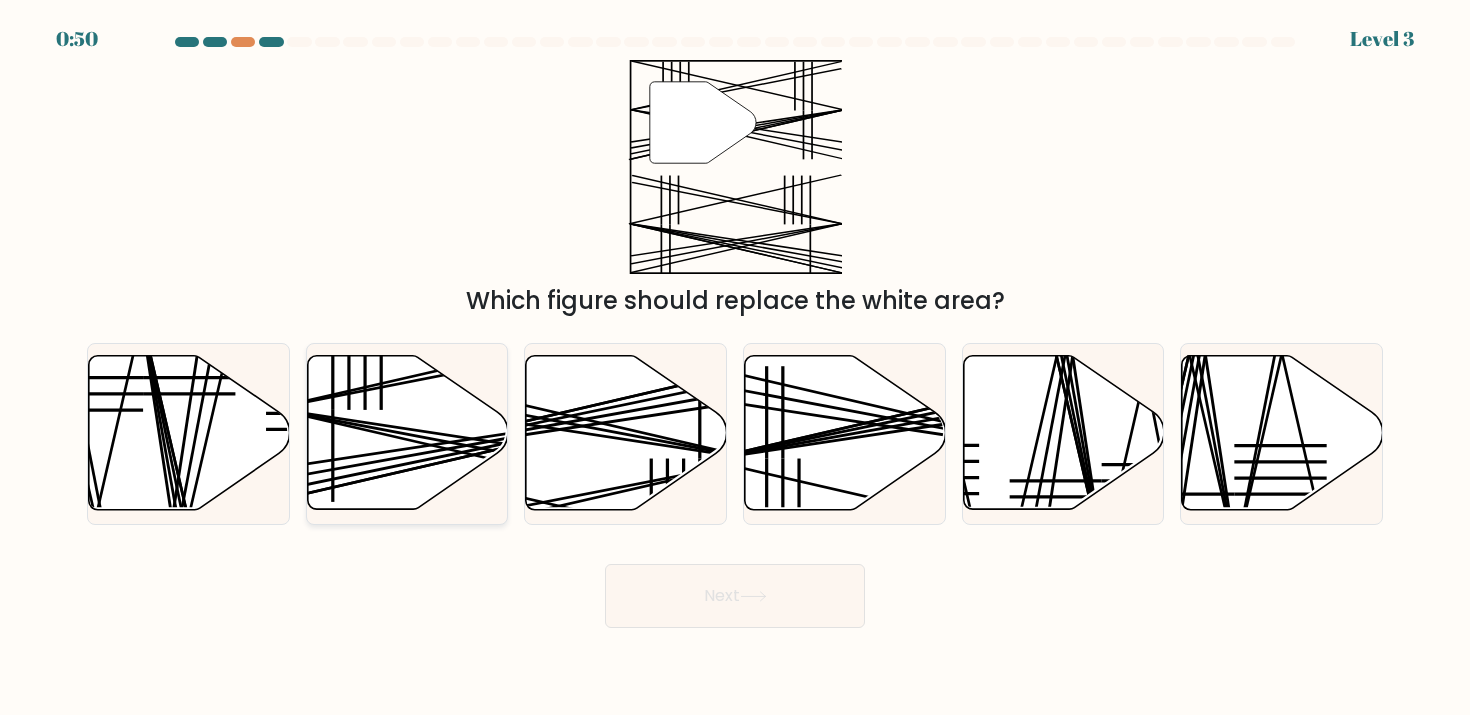 click 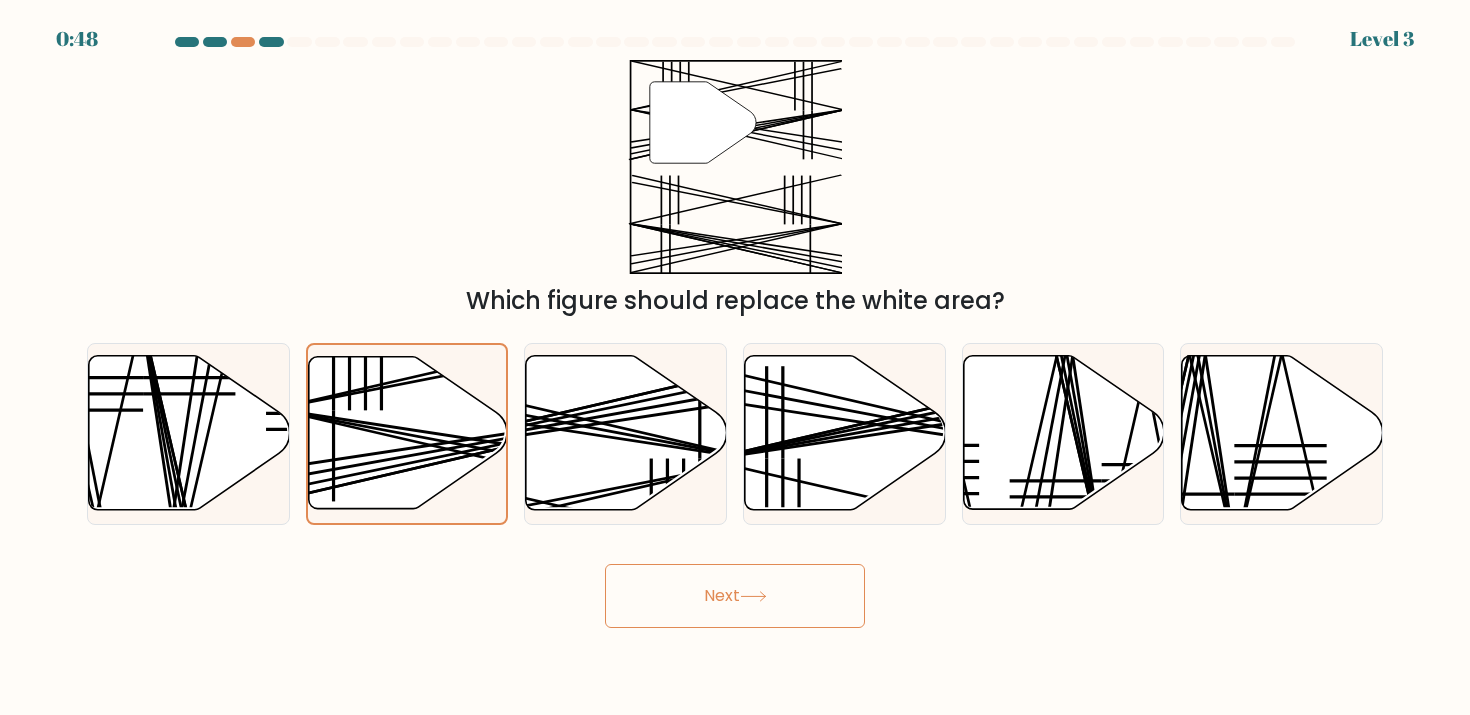 click on "Next" at bounding box center [735, 596] 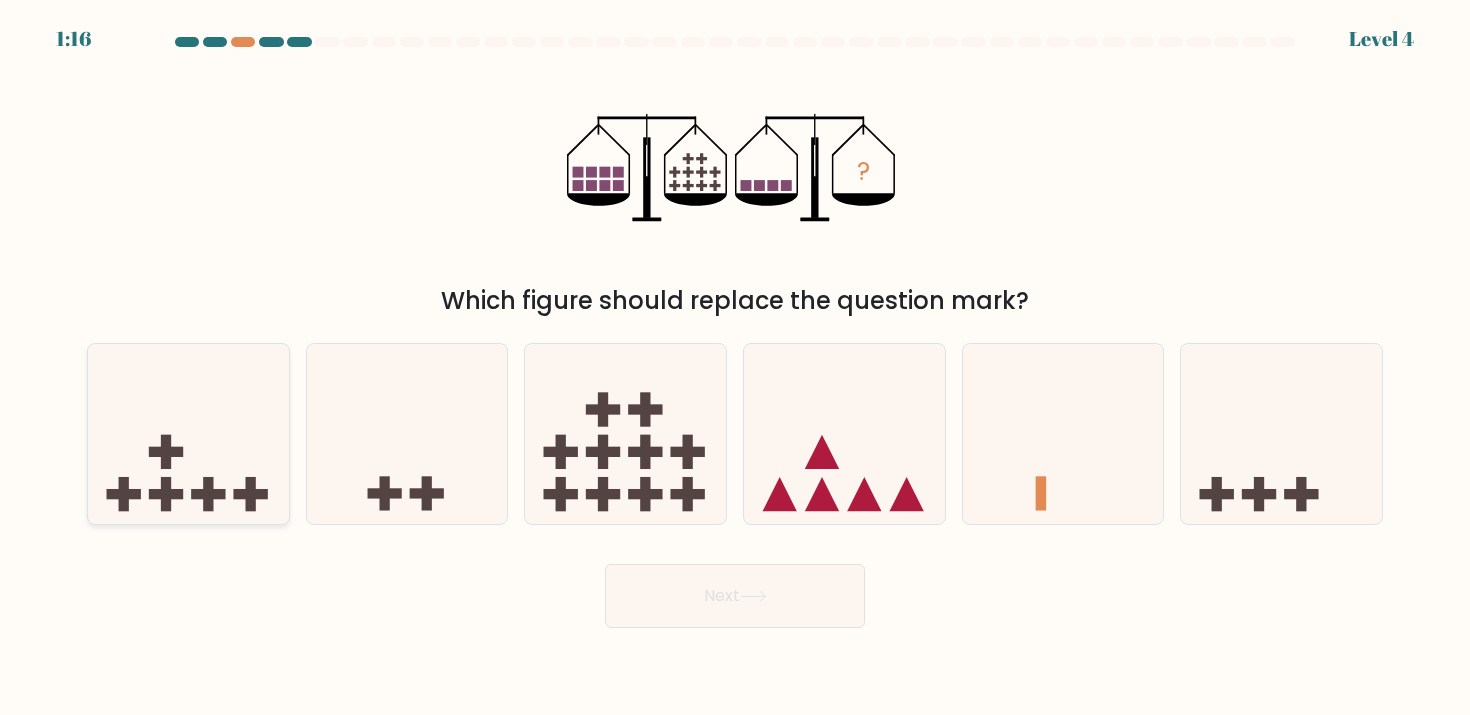 click 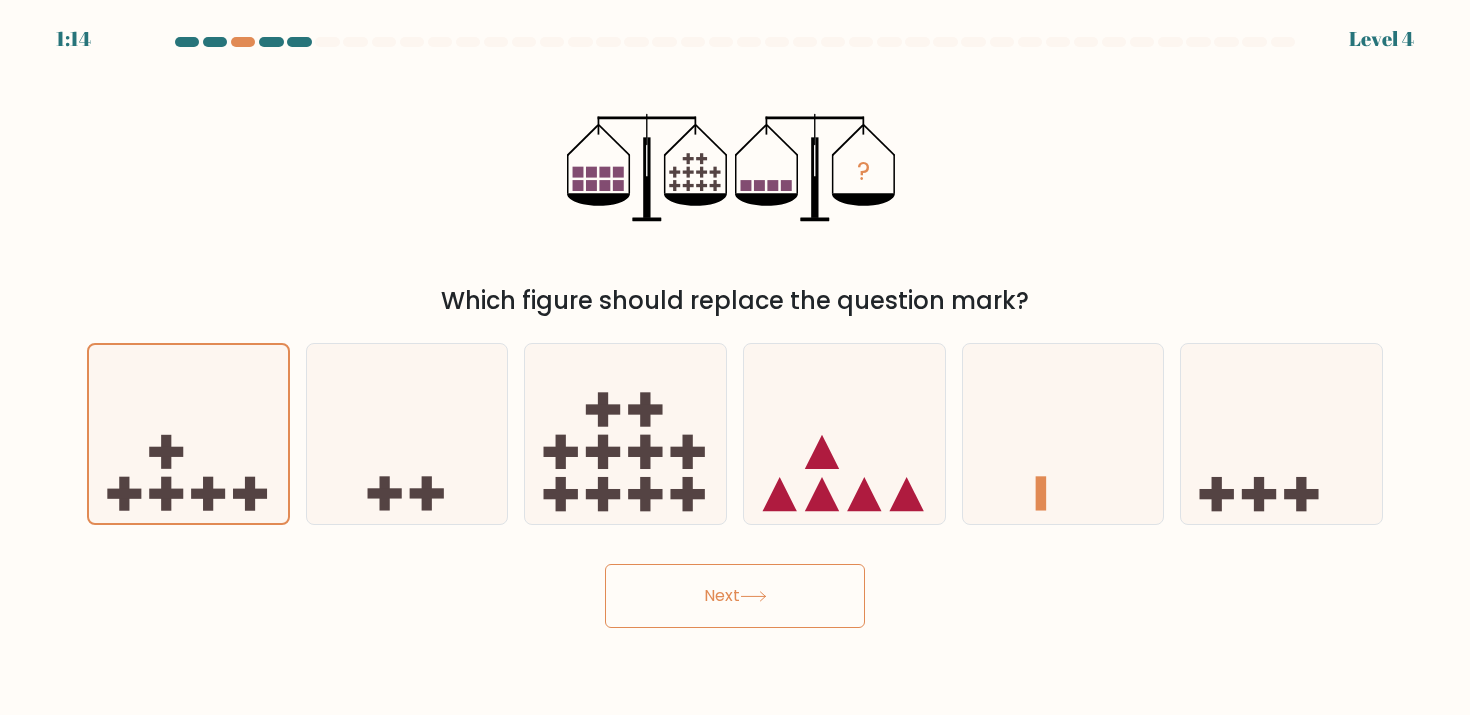 click on "Next" at bounding box center [735, 596] 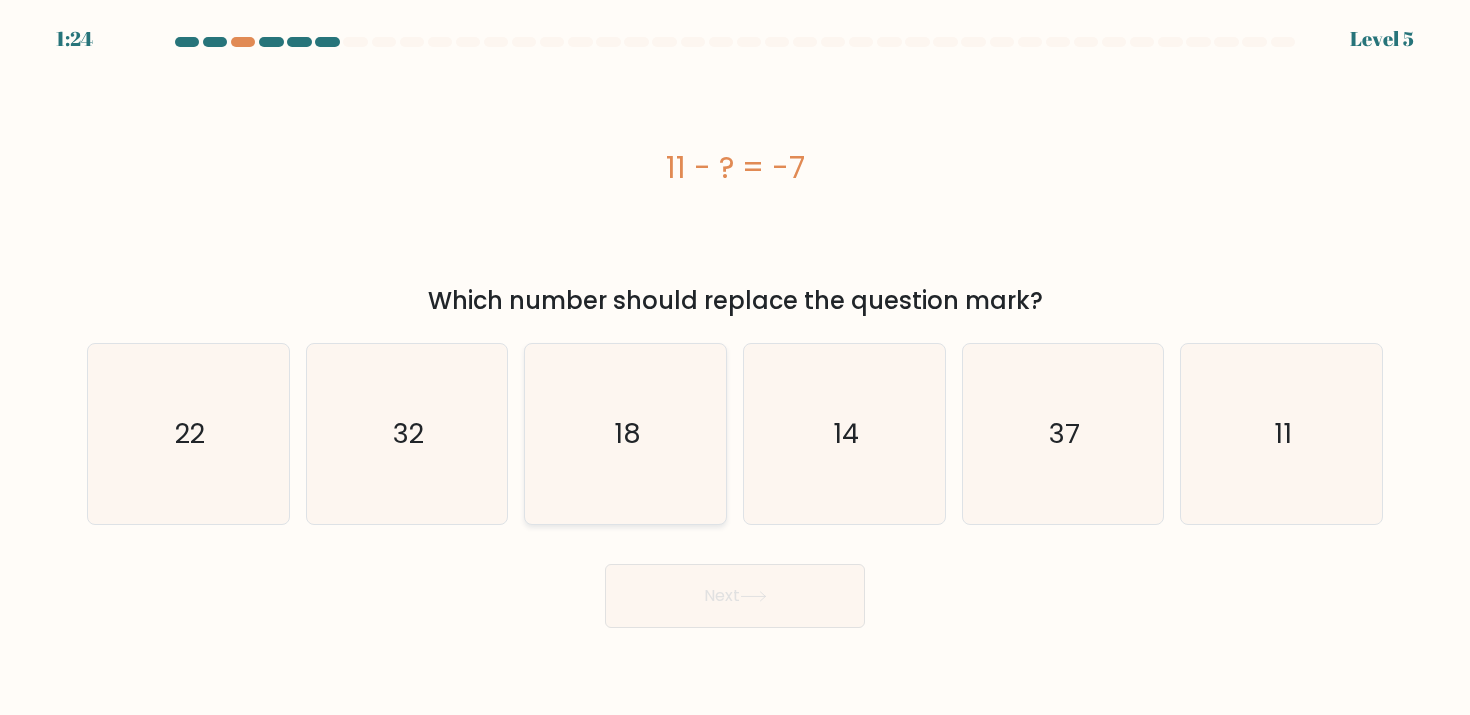 click on "18" 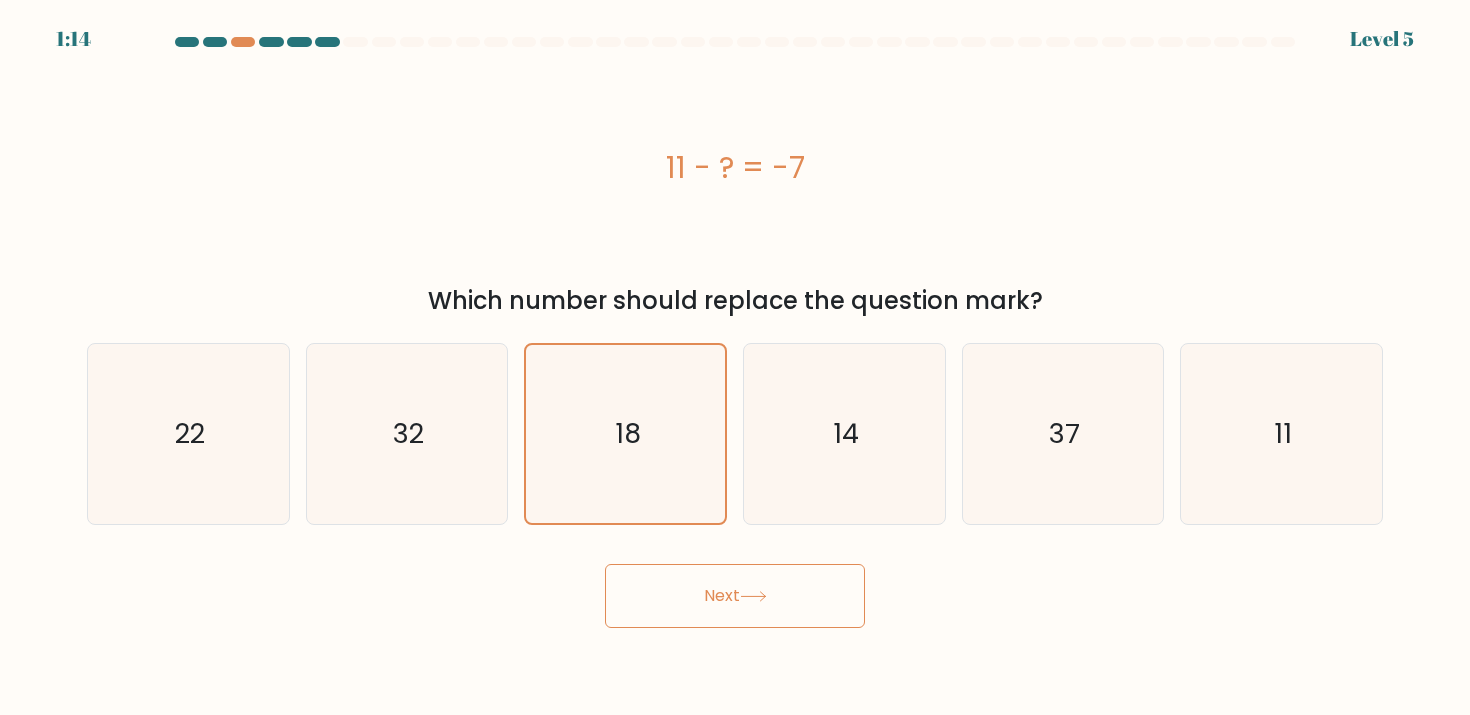 click on "Next" at bounding box center (735, 596) 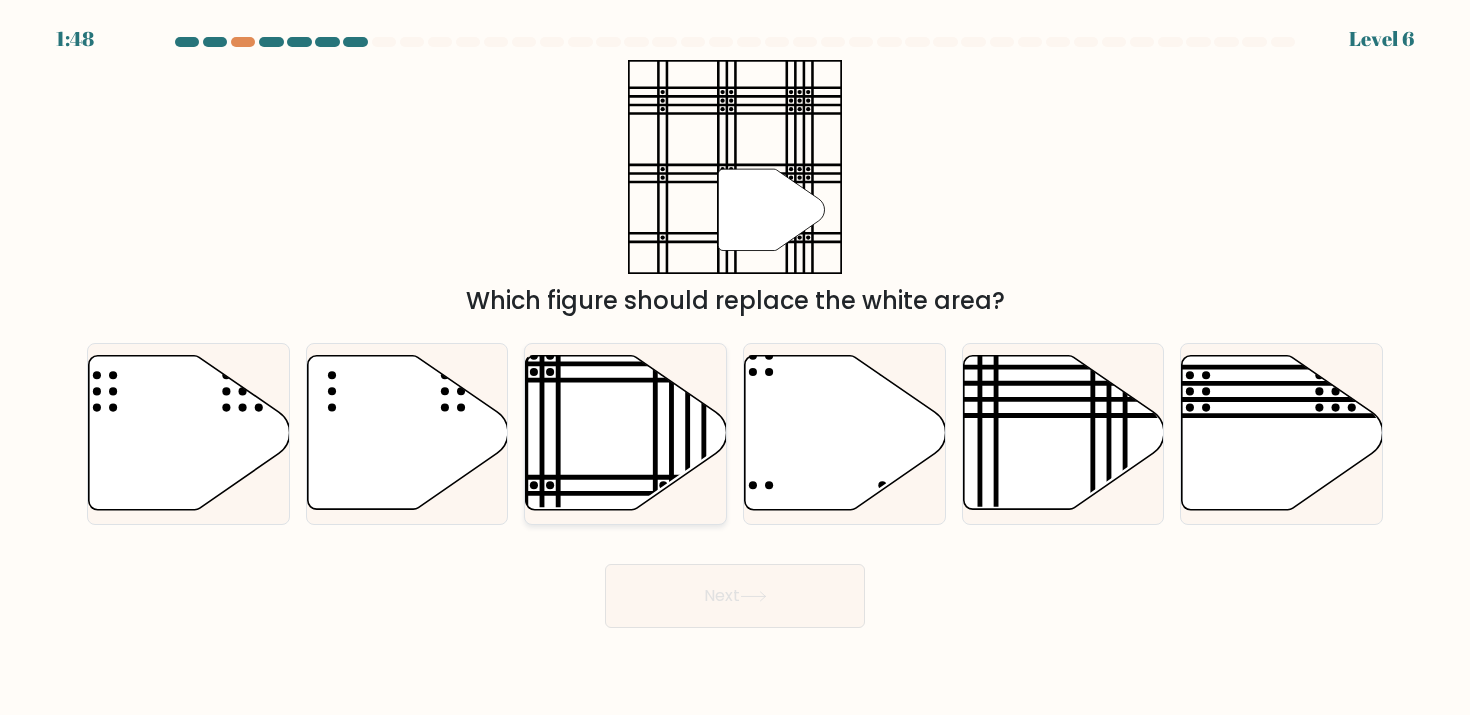 click 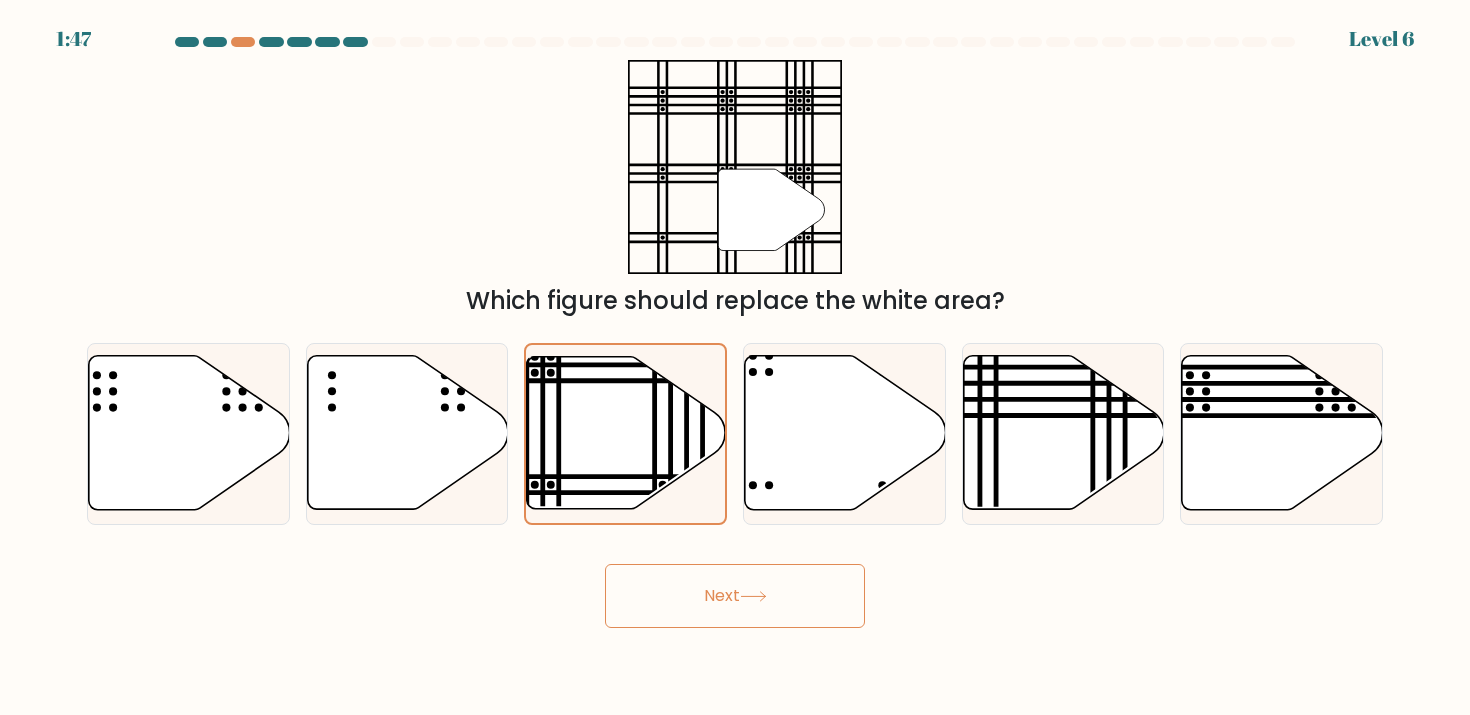click on "Next" at bounding box center [735, 596] 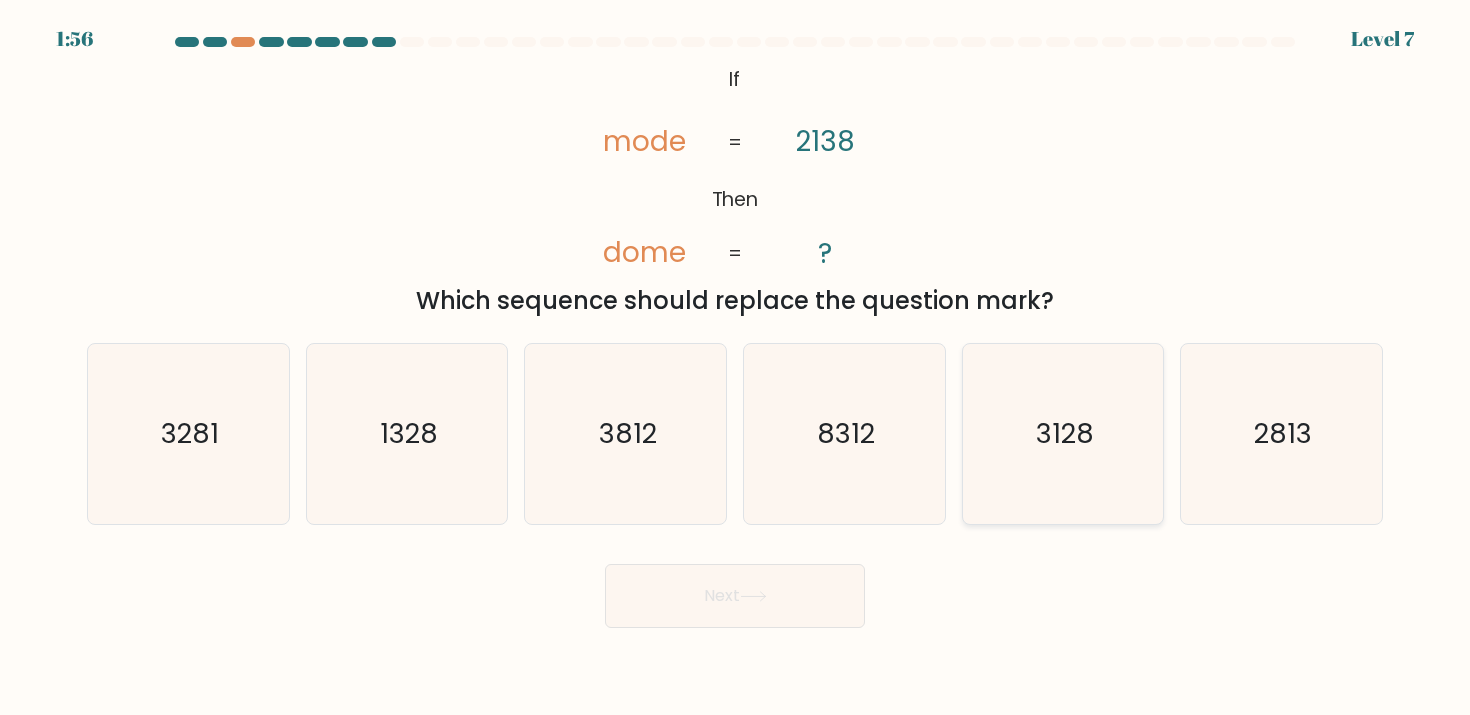 click on "3128" 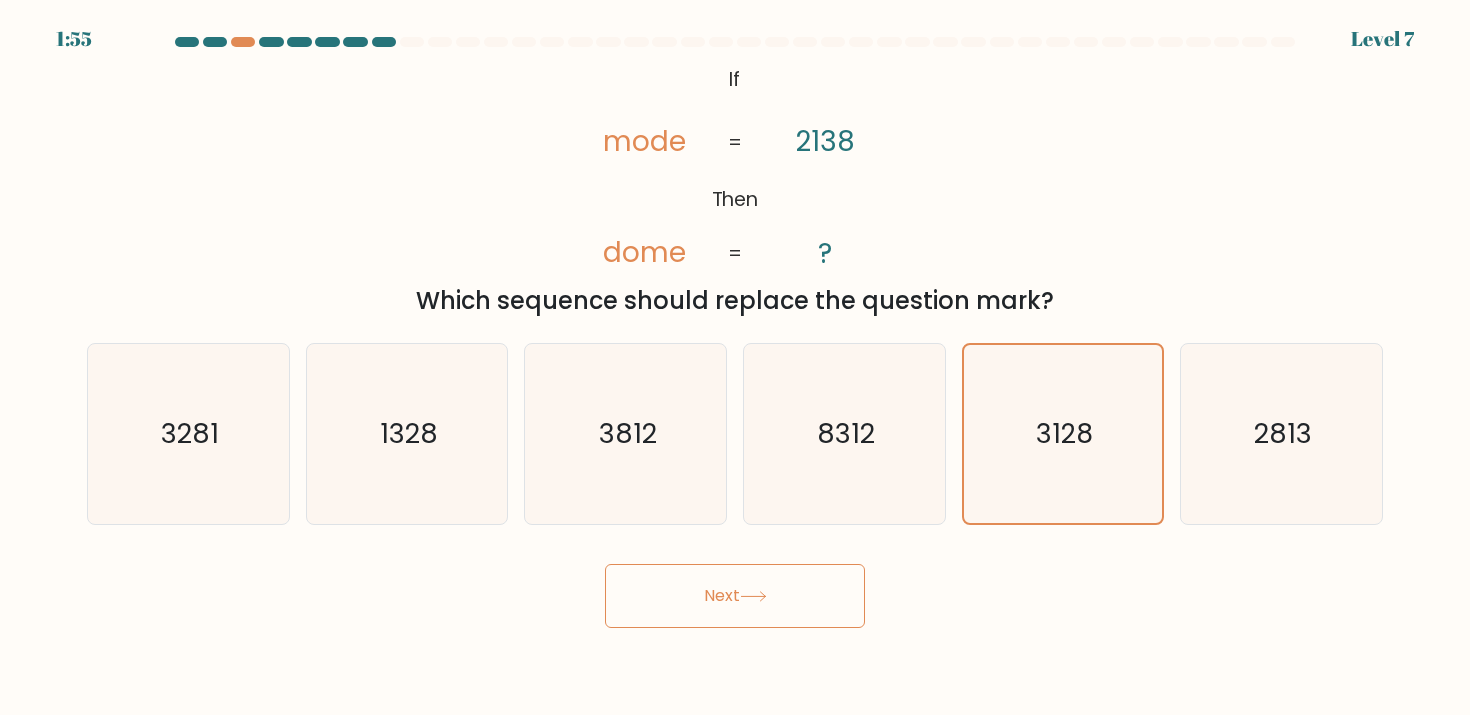 click on "Next" at bounding box center (735, 596) 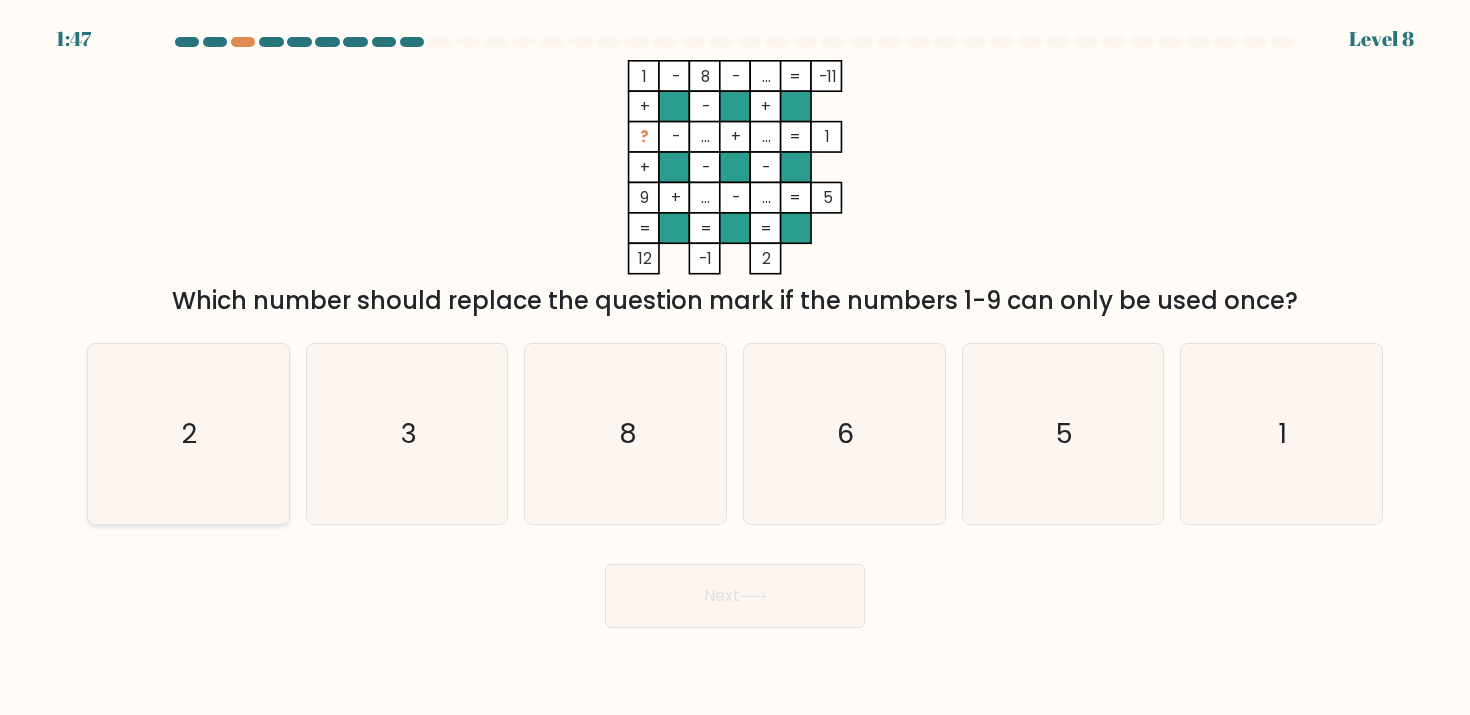 click on "2" 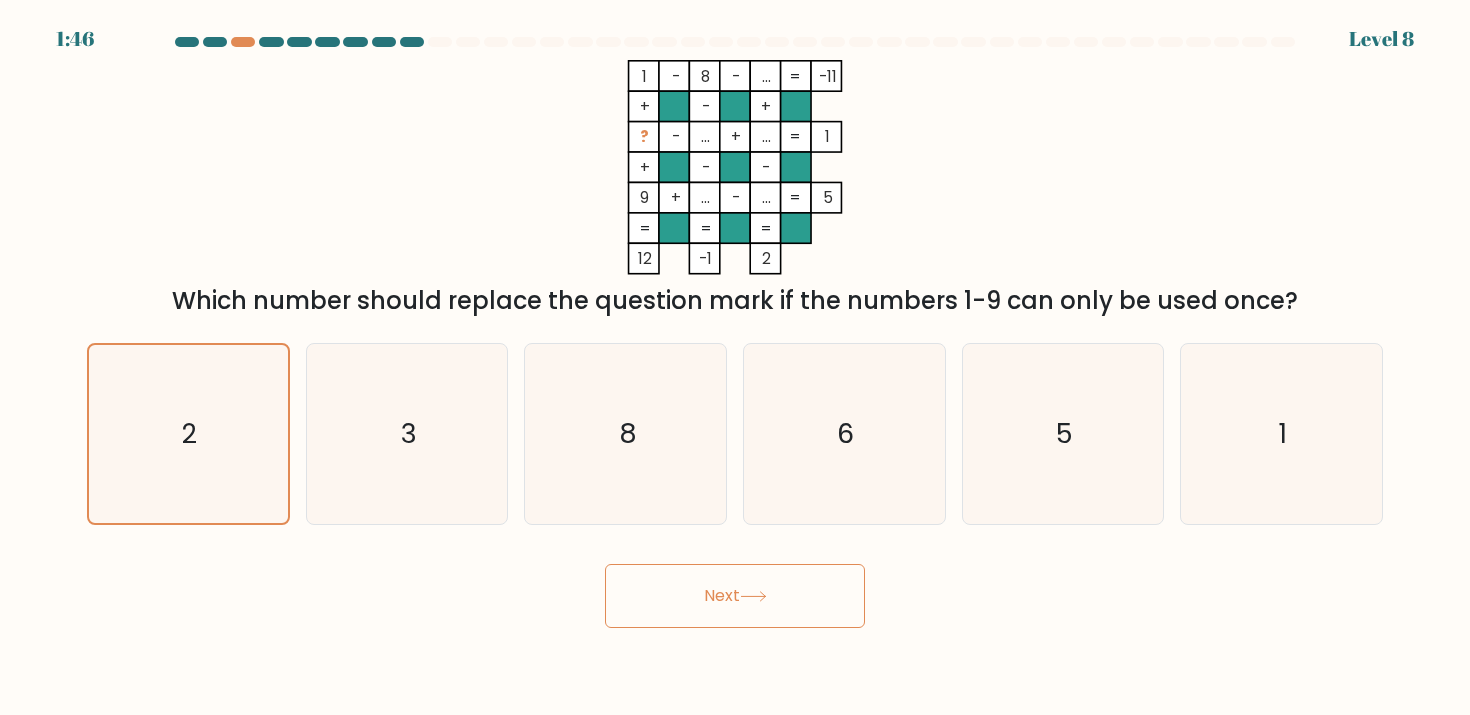 click on "Next" at bounding box center (735, 596) 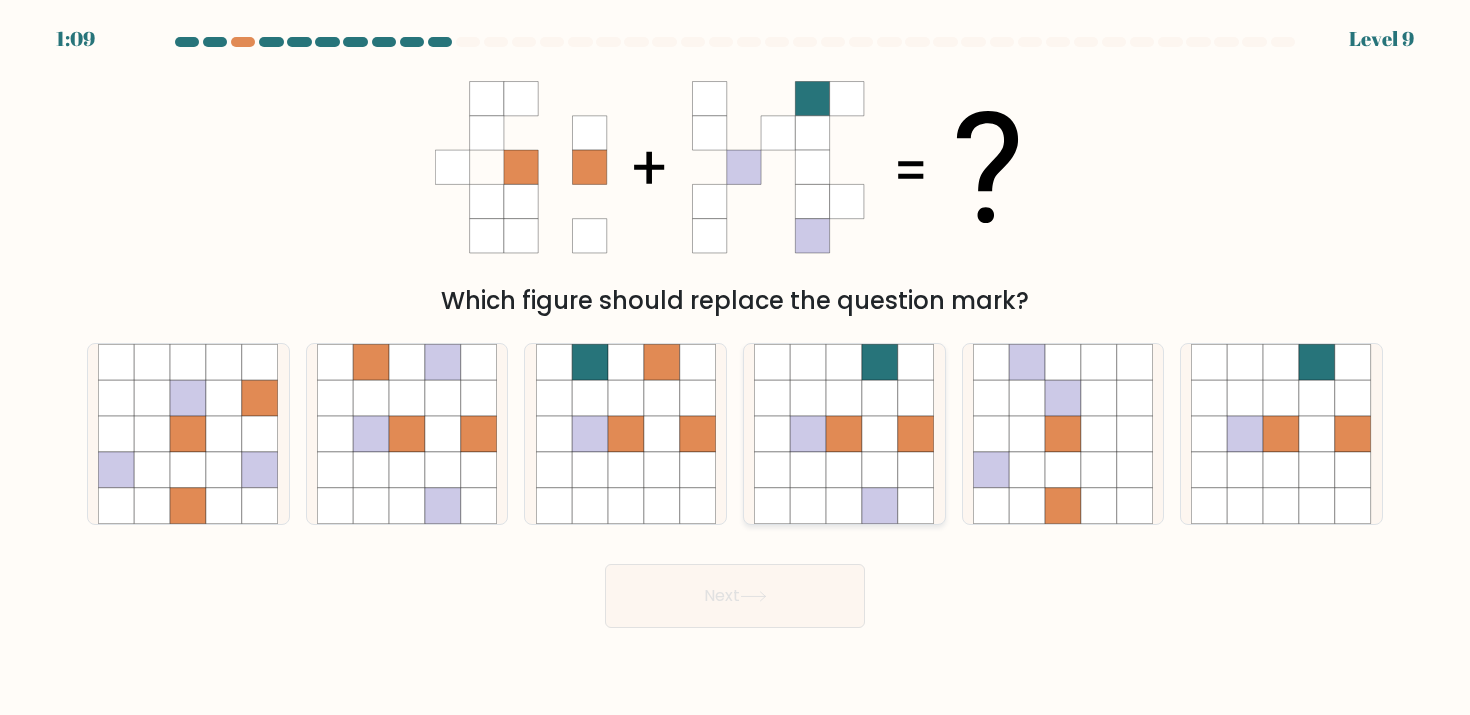 click 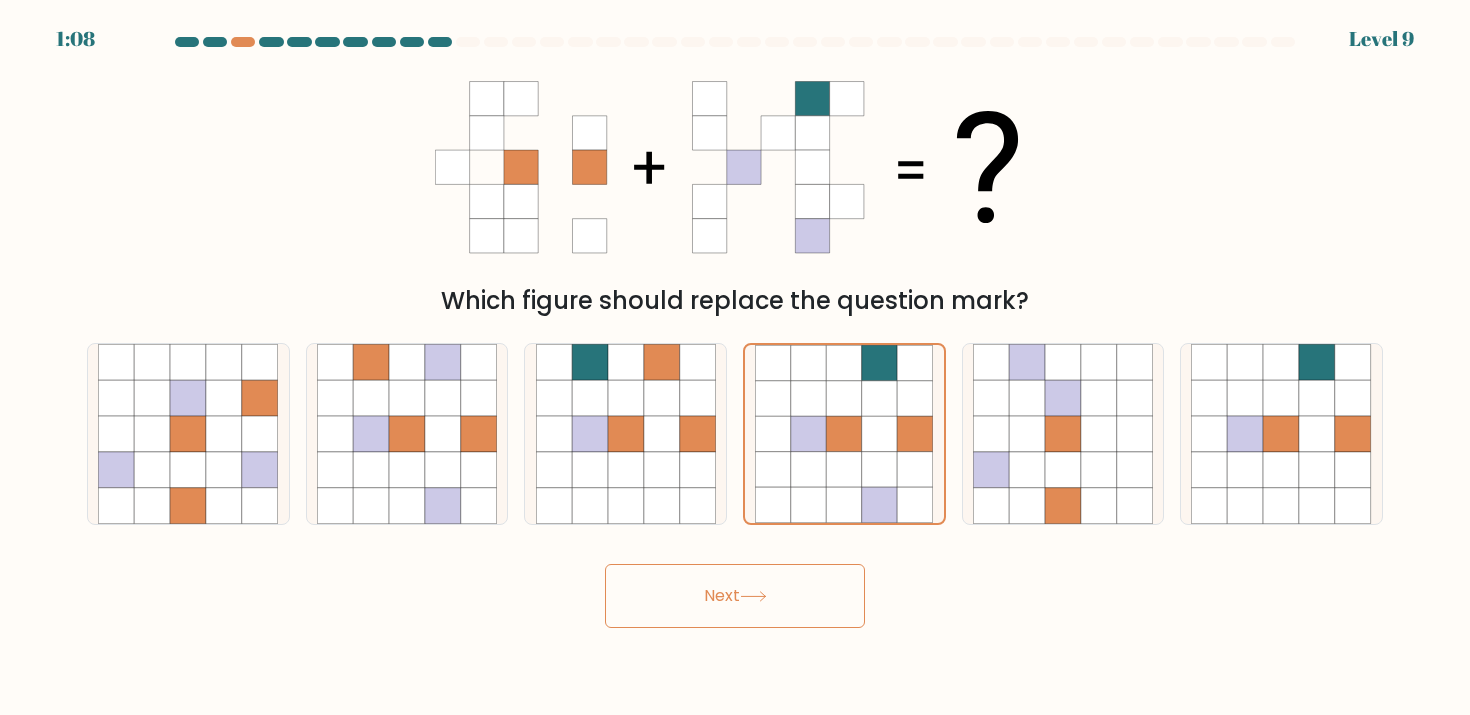 click 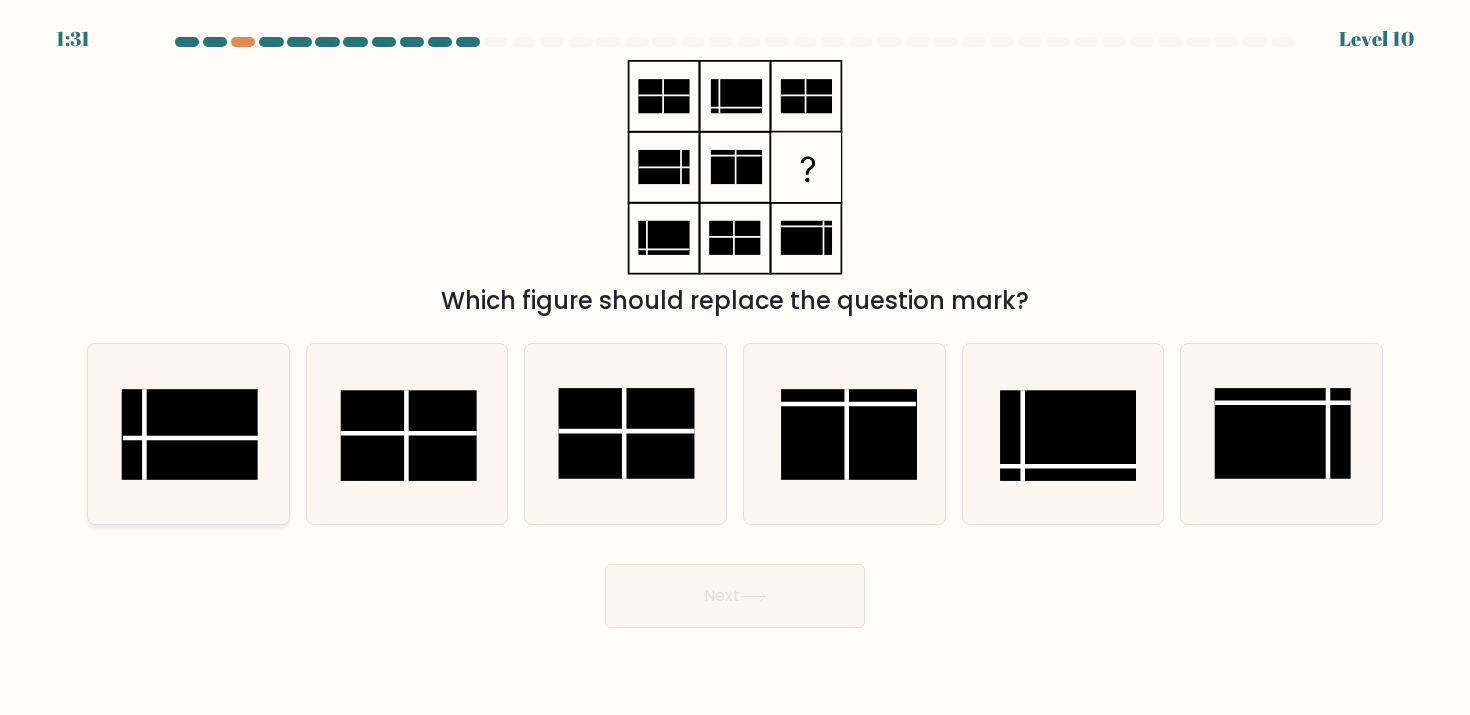click 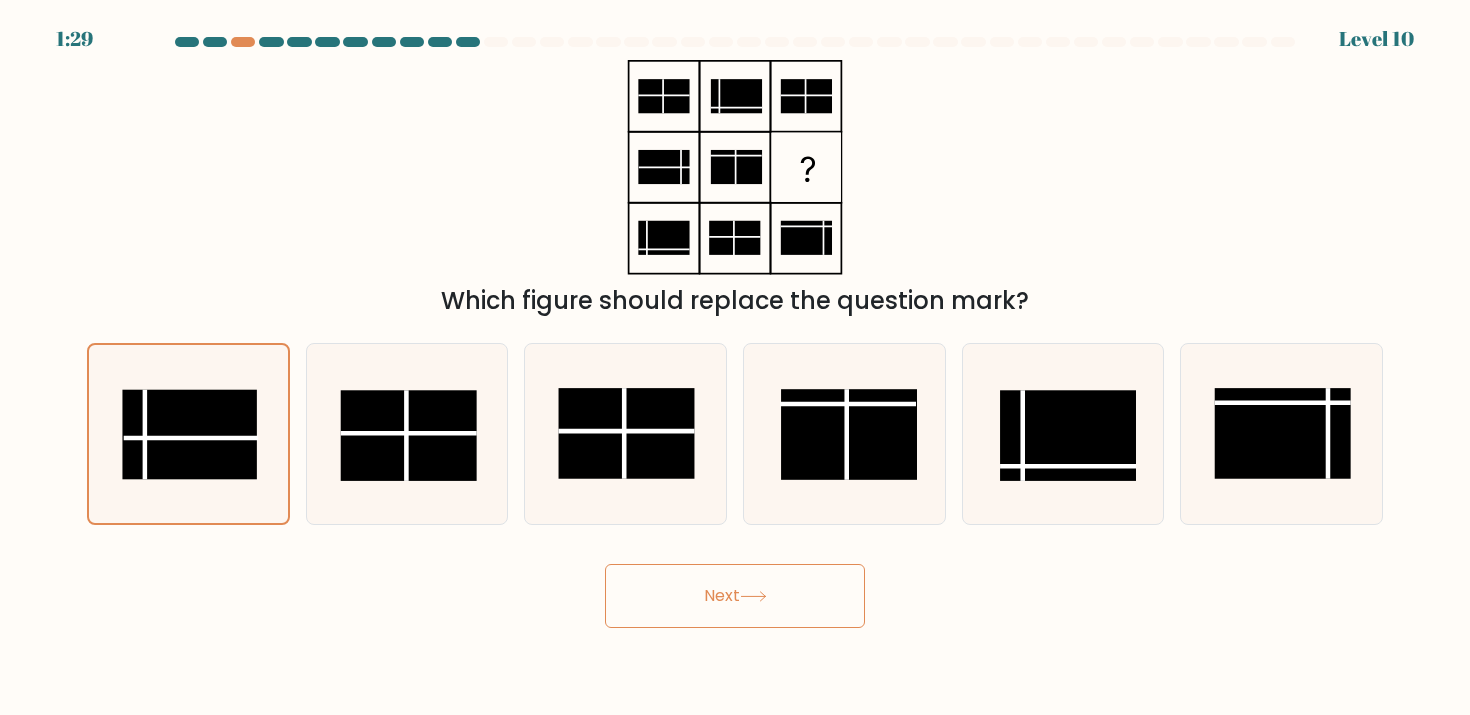 click on "Next" at bounding box center [735, 596] 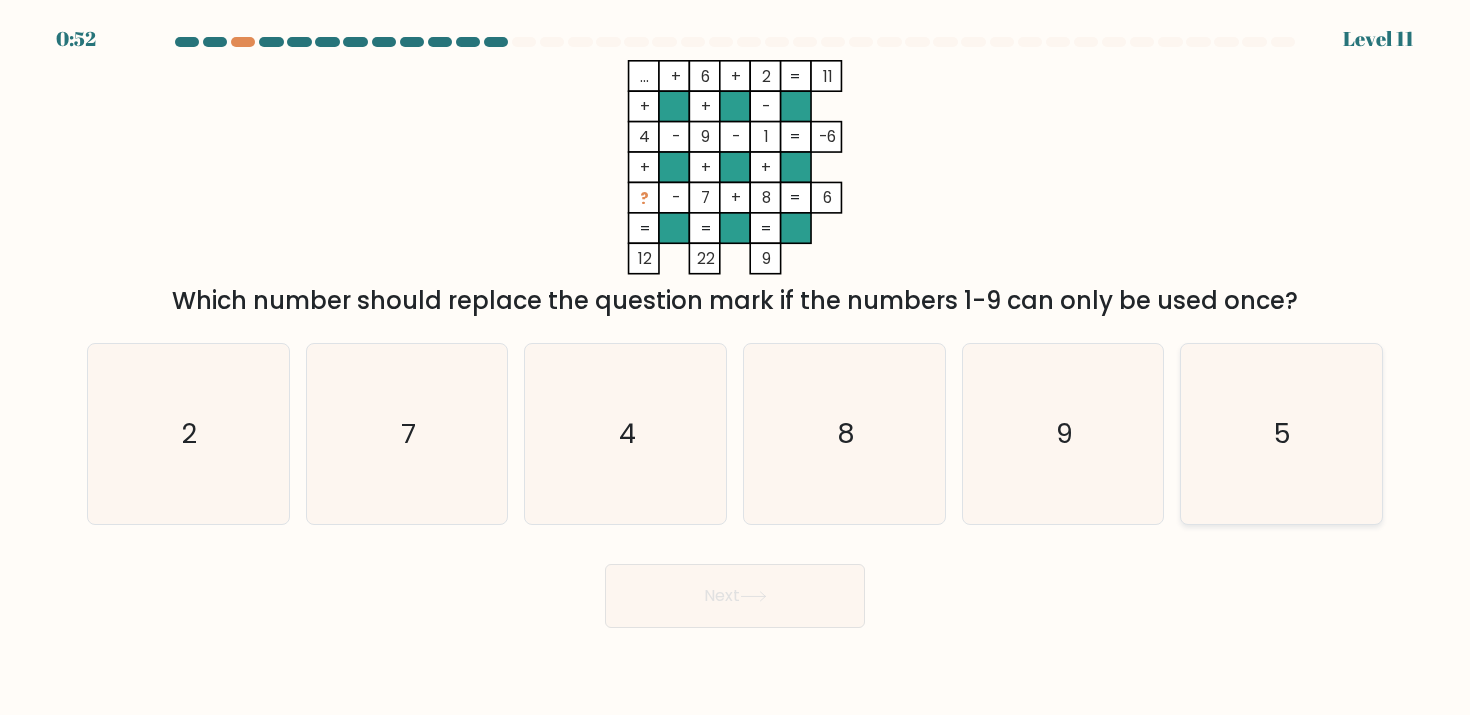 click on "5" 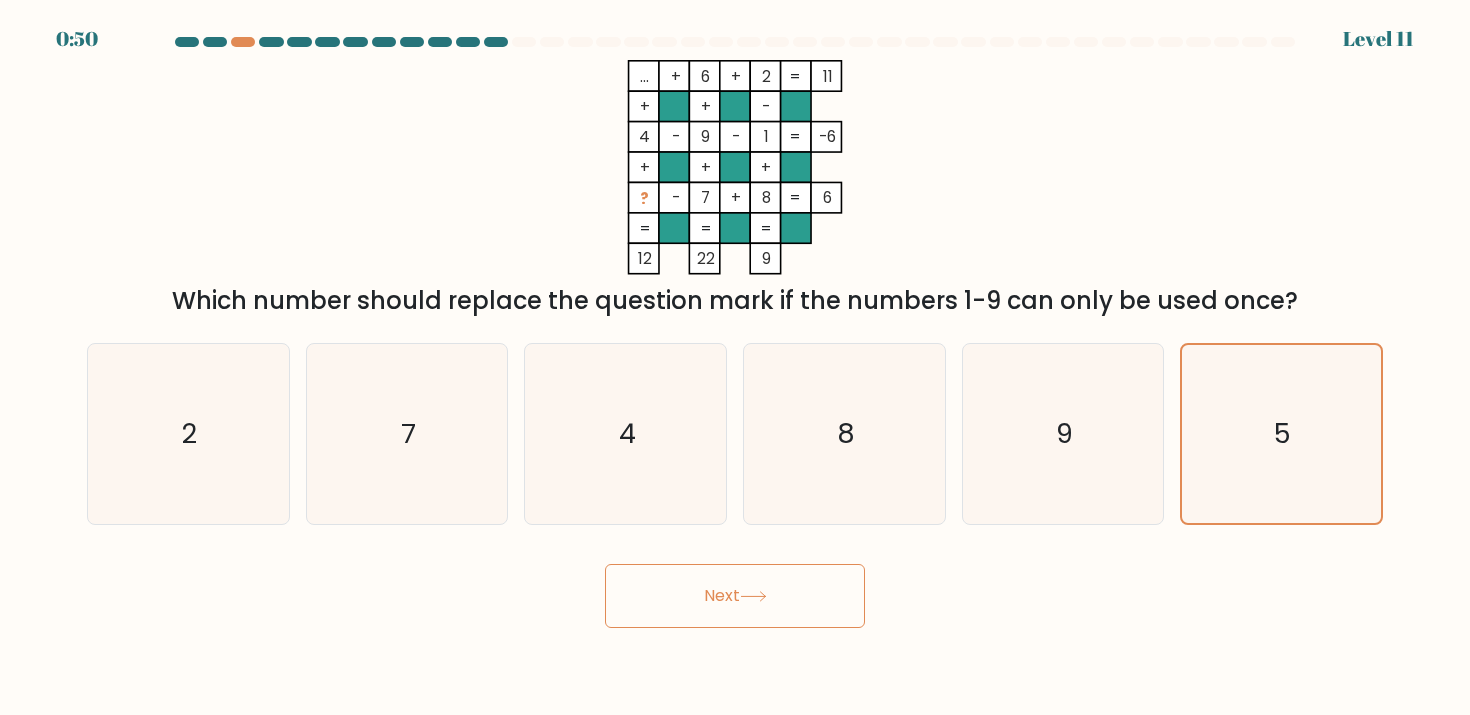 click 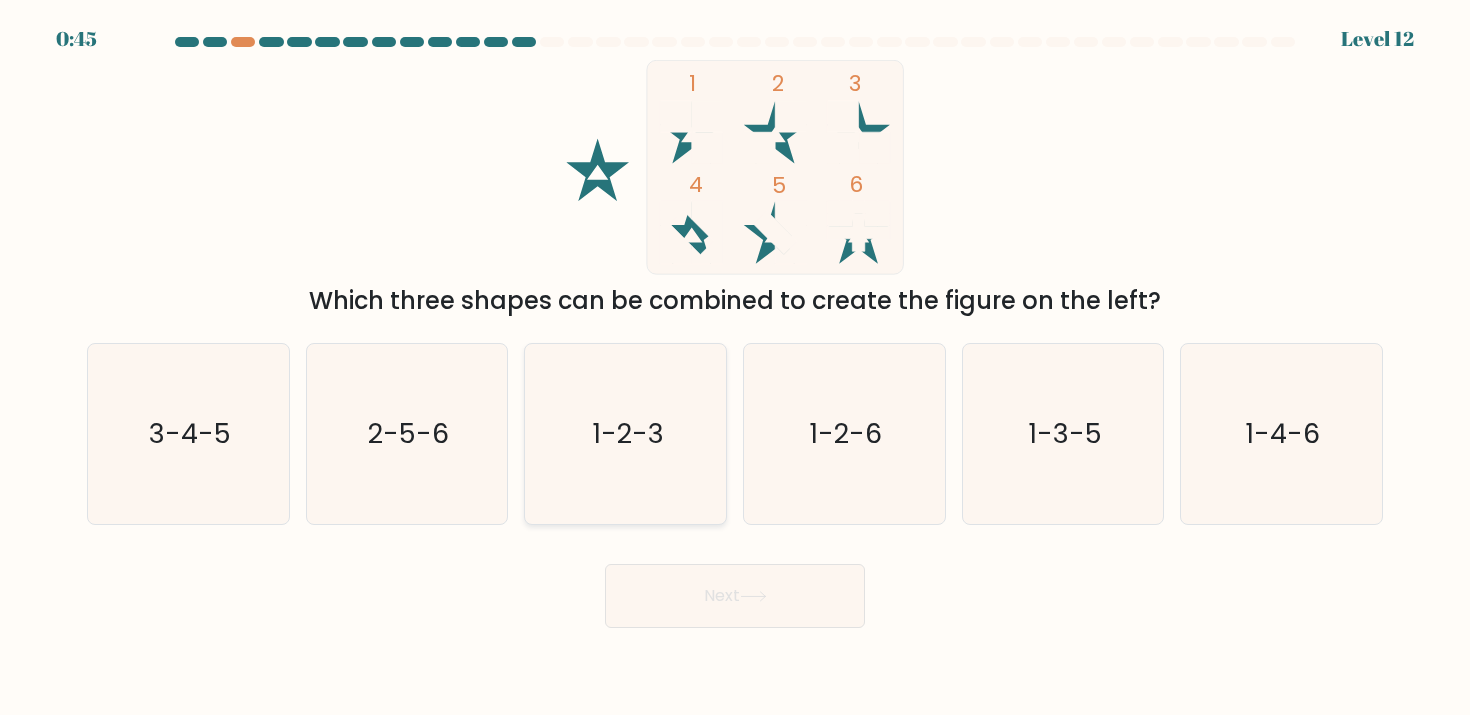 click on "1-2-3" 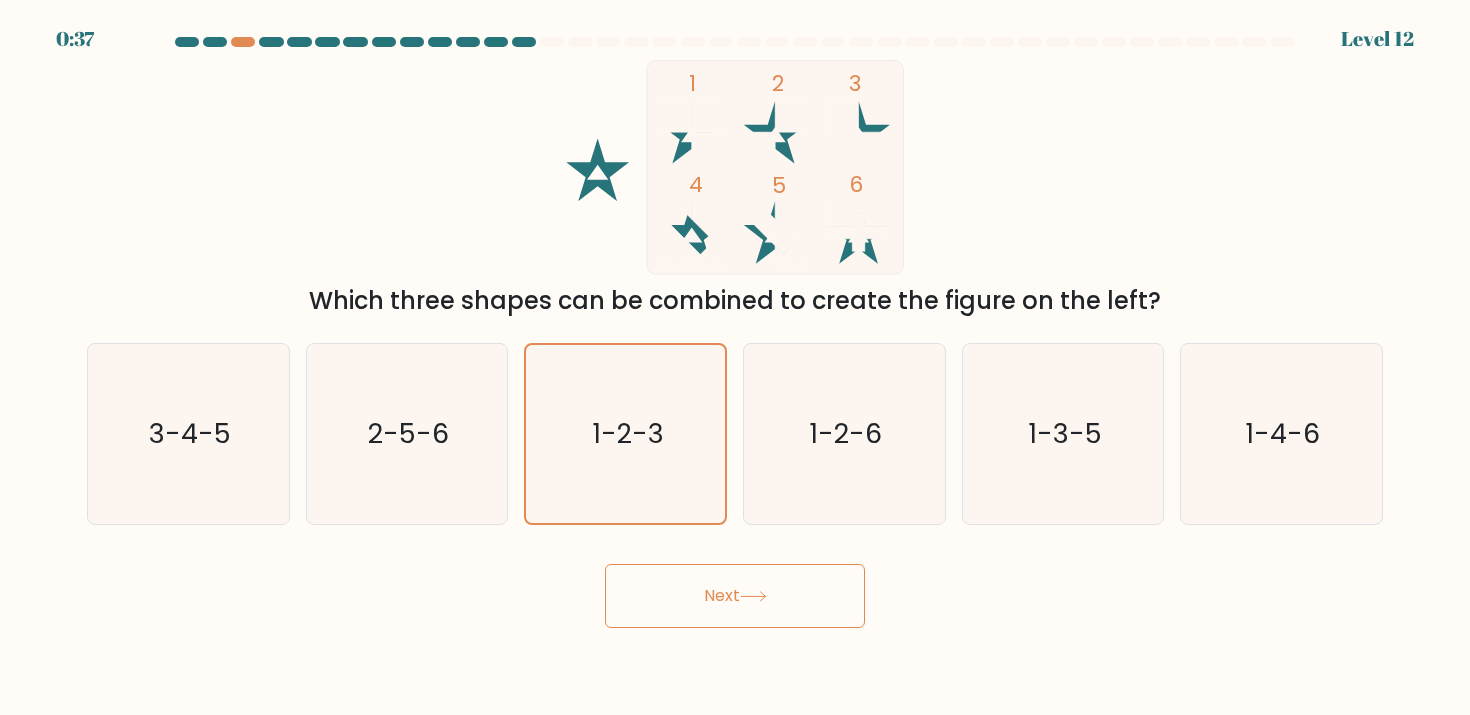 click on "Next" at bounding box center (735, 596) 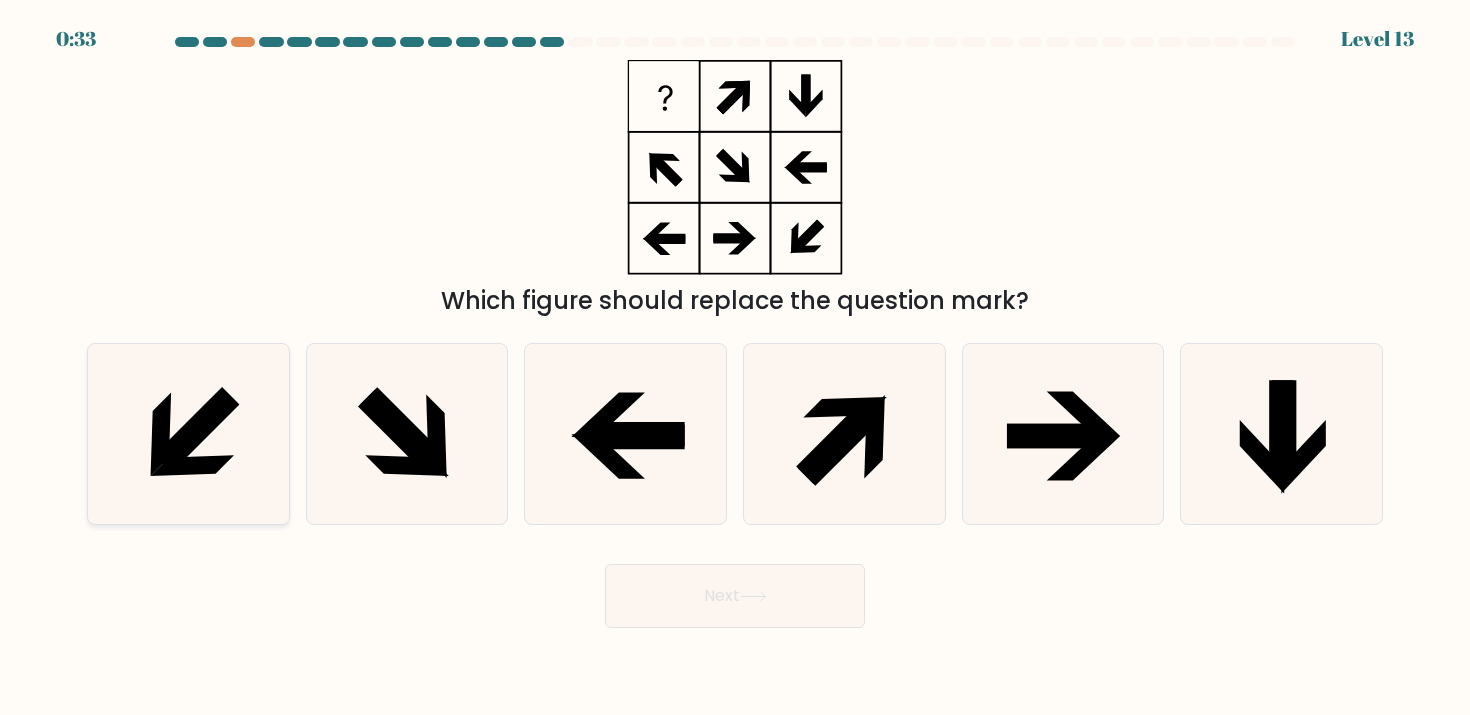 click 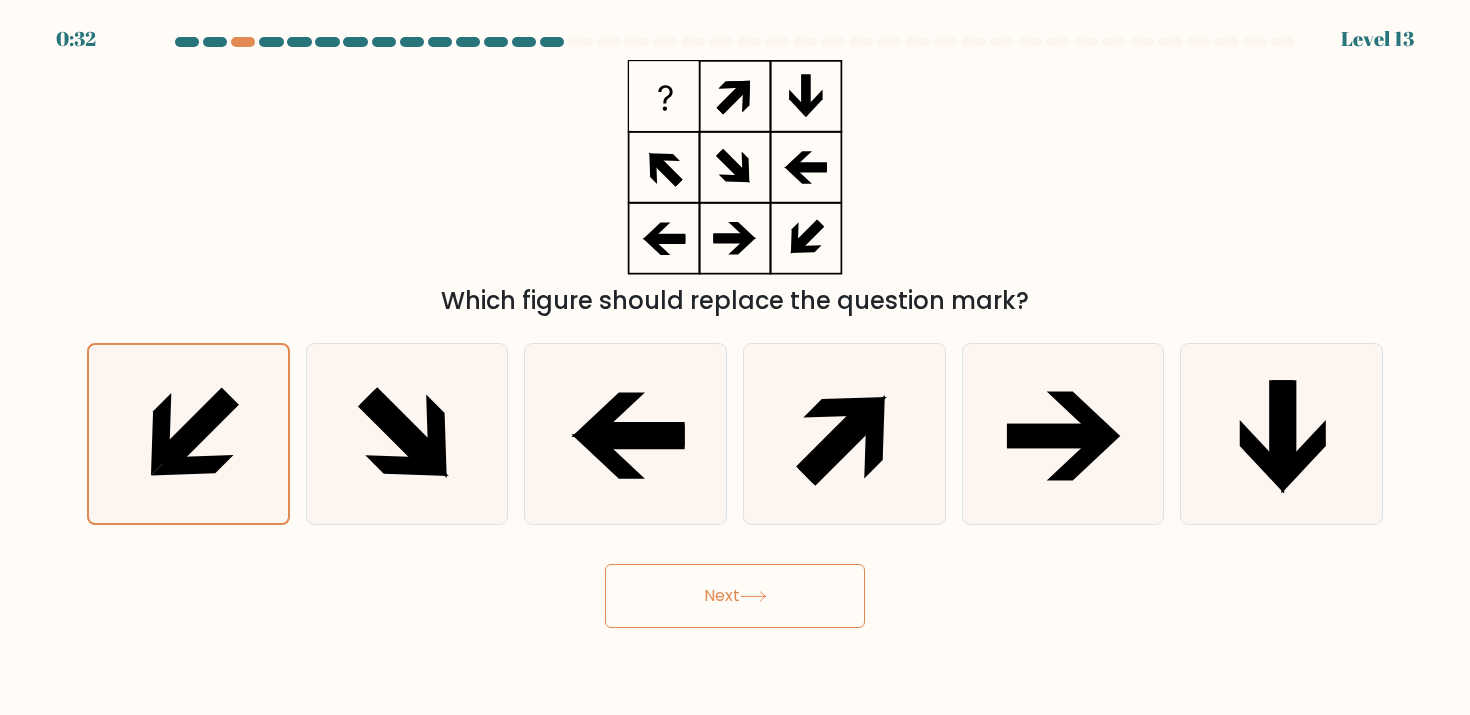click on "Next" at bounding box center (735, 596) 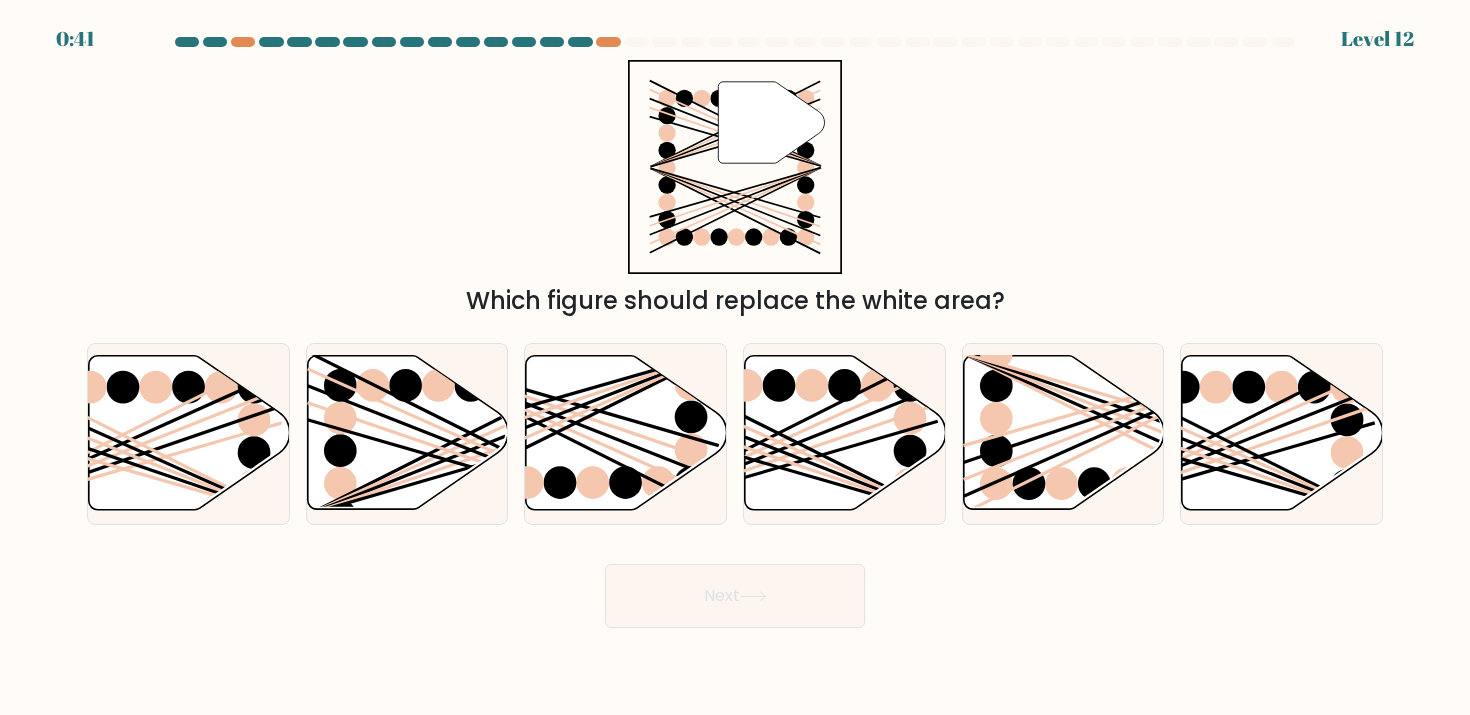 scroll, scrollTop: 0, scrollLeft: 0, axis: both 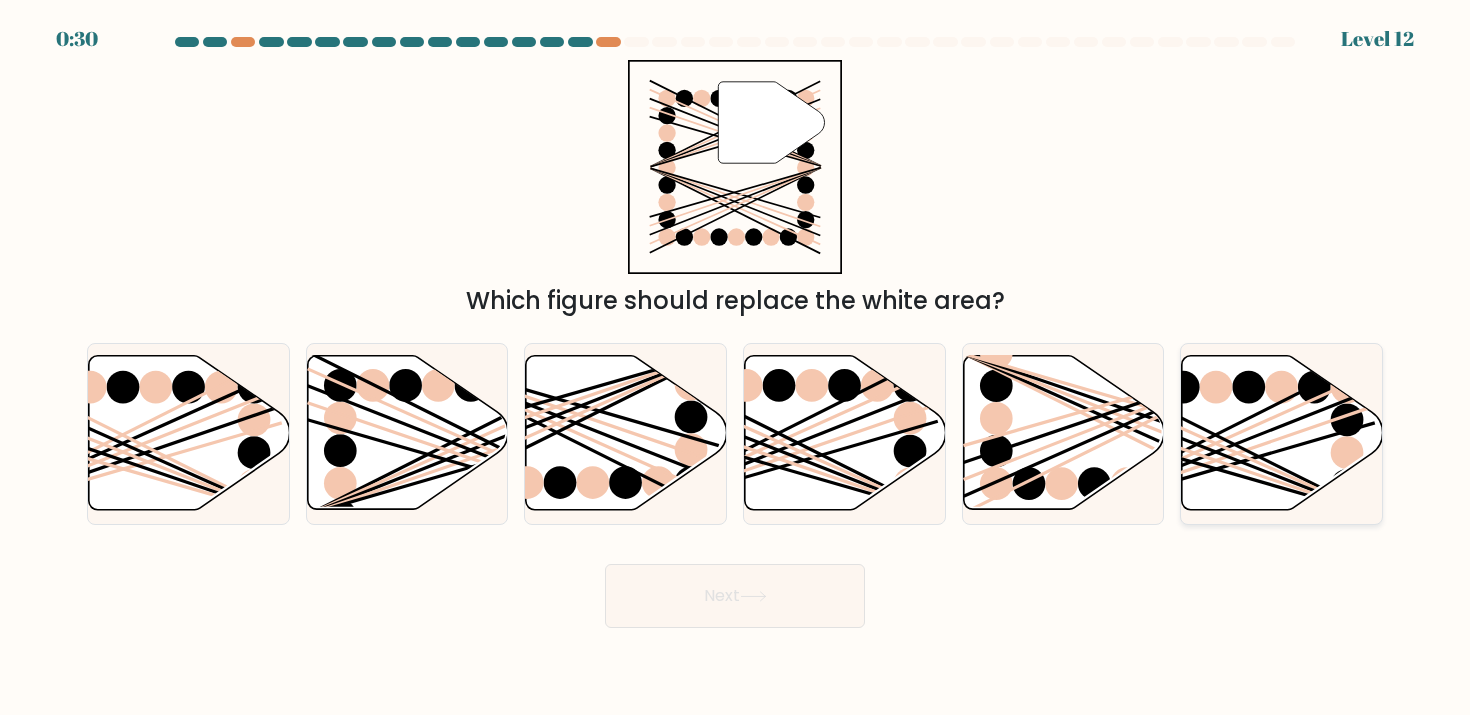 click 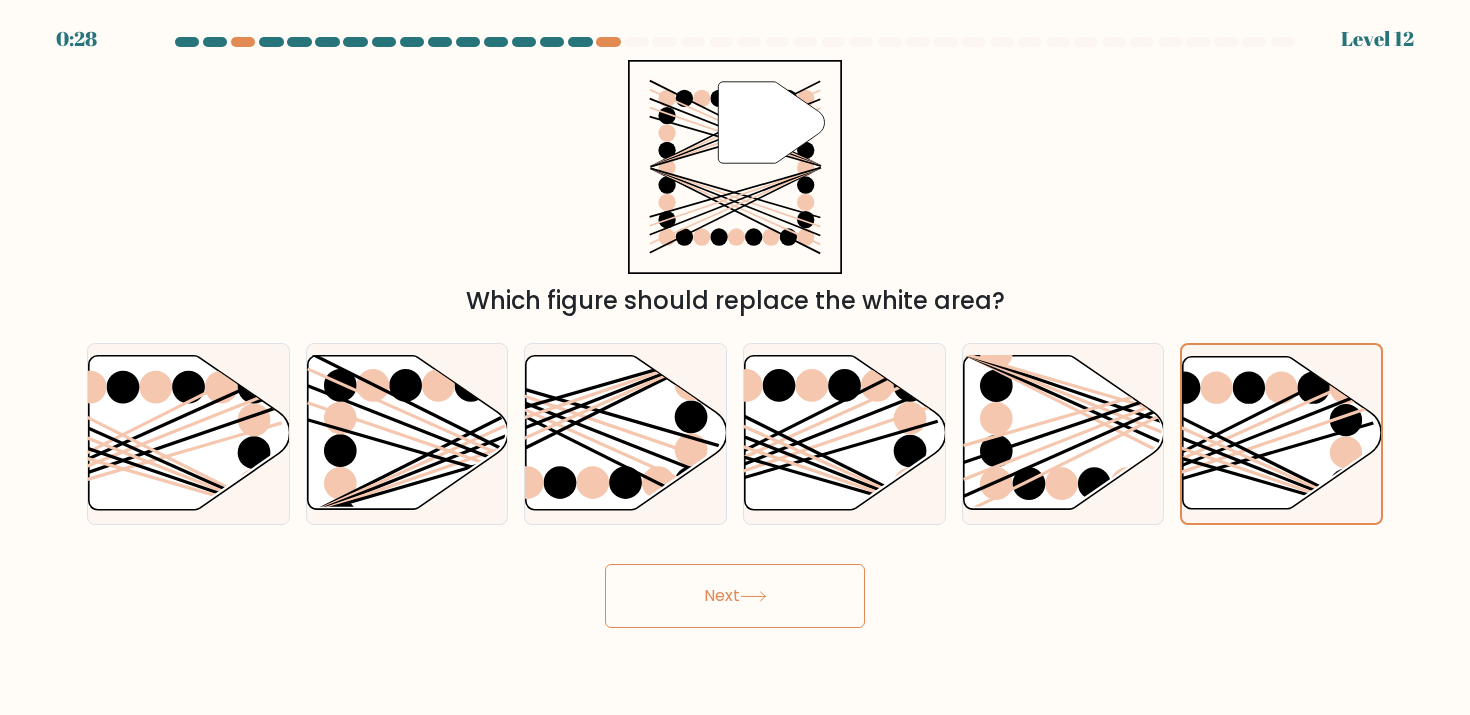 click on "Next" at bounding box center [735, 596] 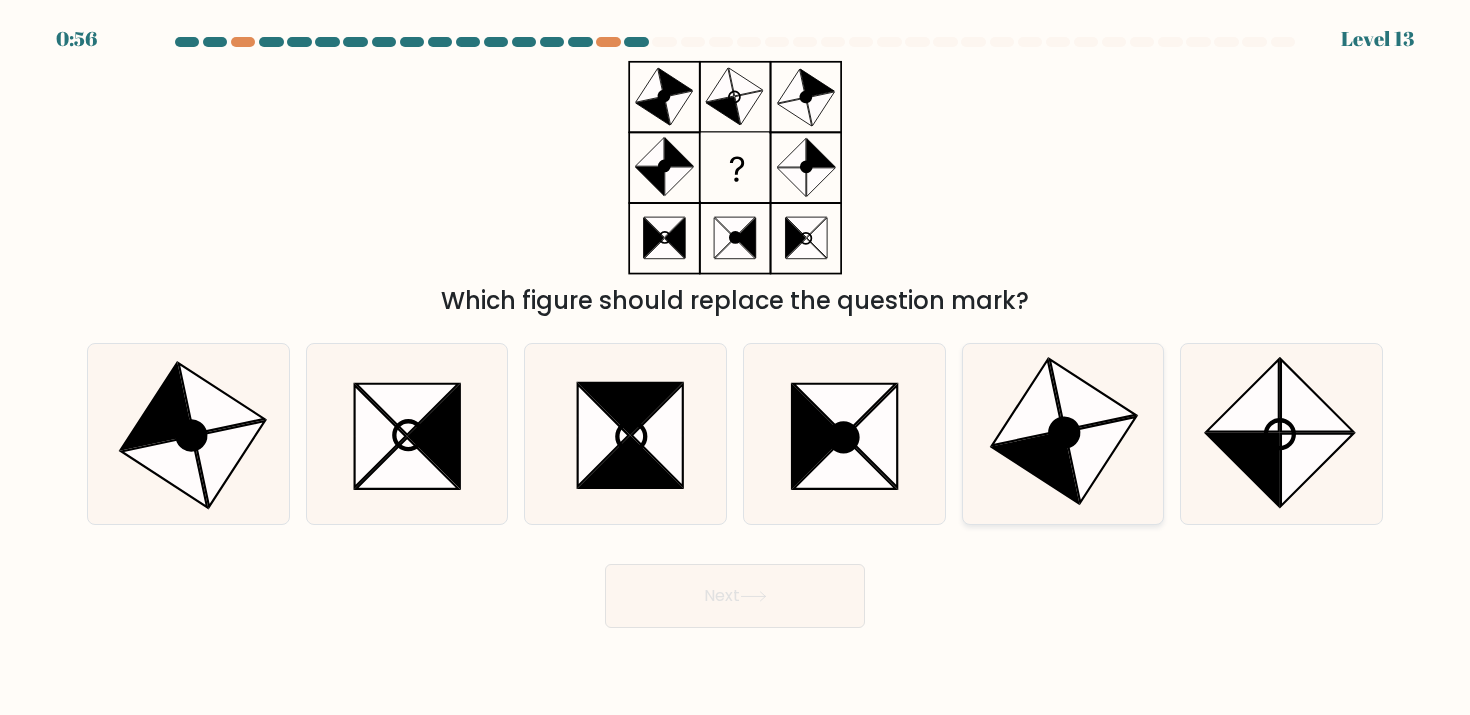 click 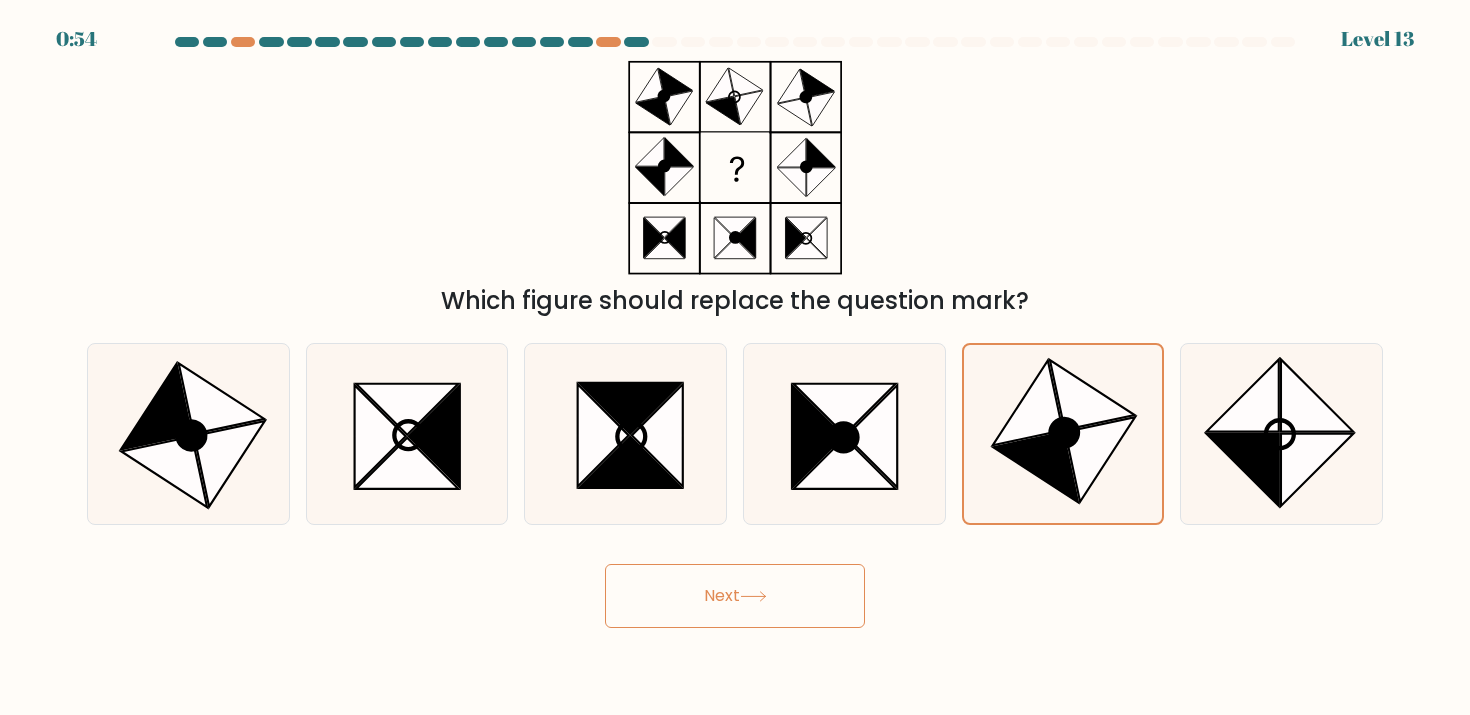 click on "Next" at bounding box center [735, 596] 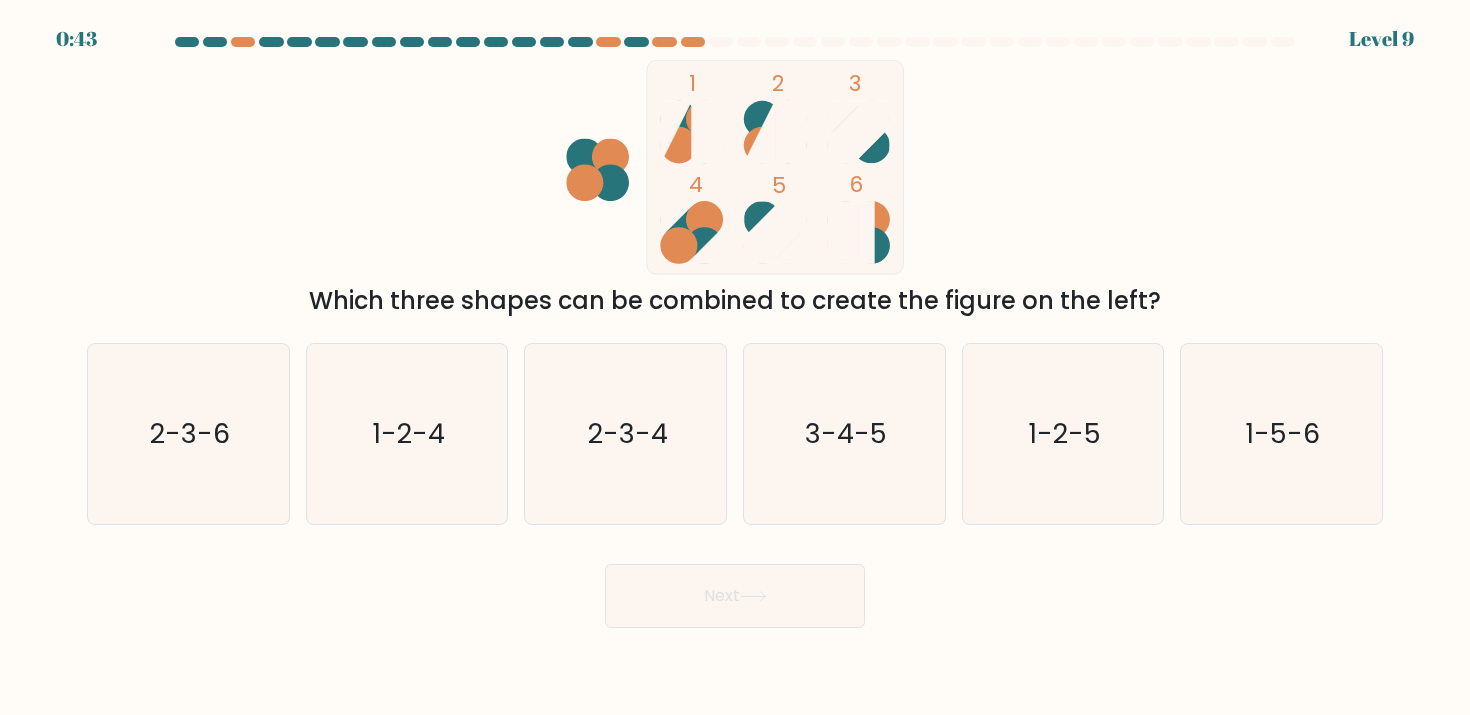 scroll, scrollTop: 0, scrollLeft: 0, axis: both 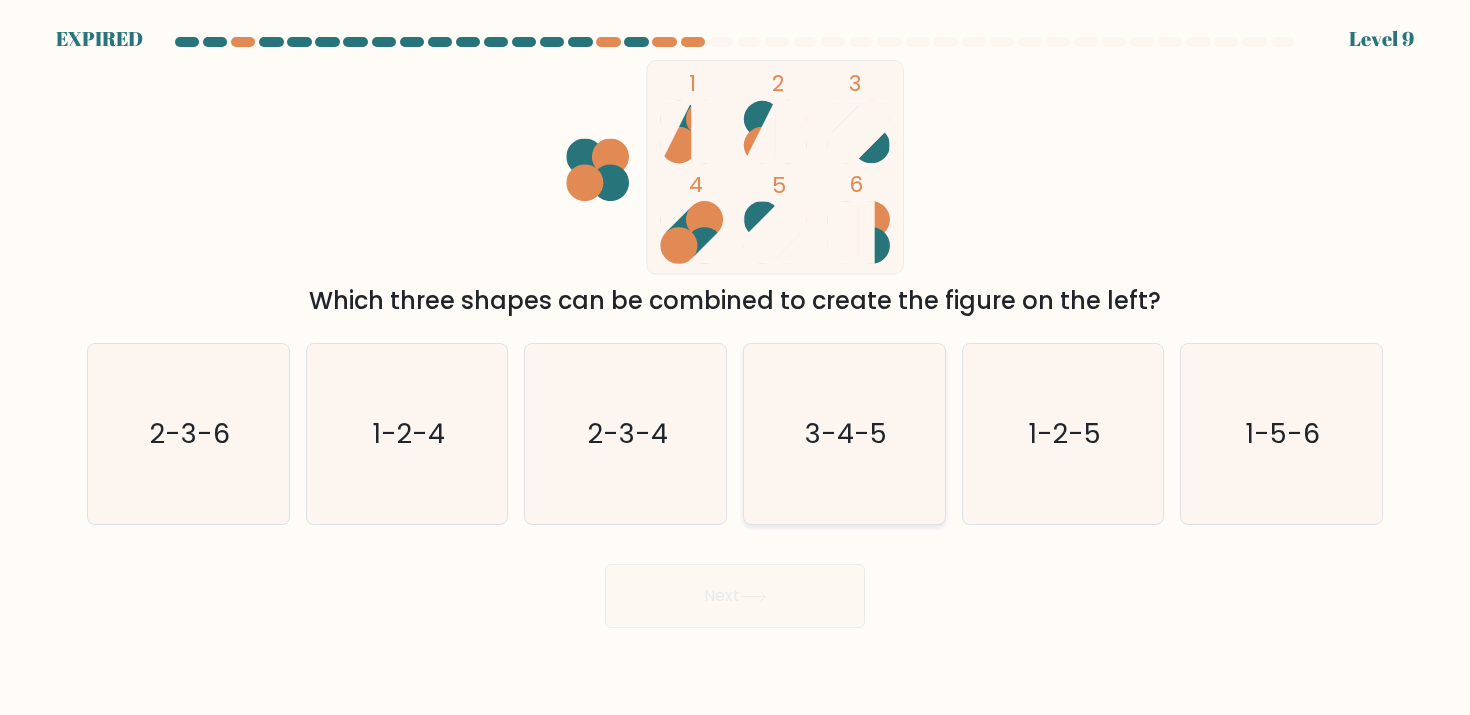 click on "3-4-5" 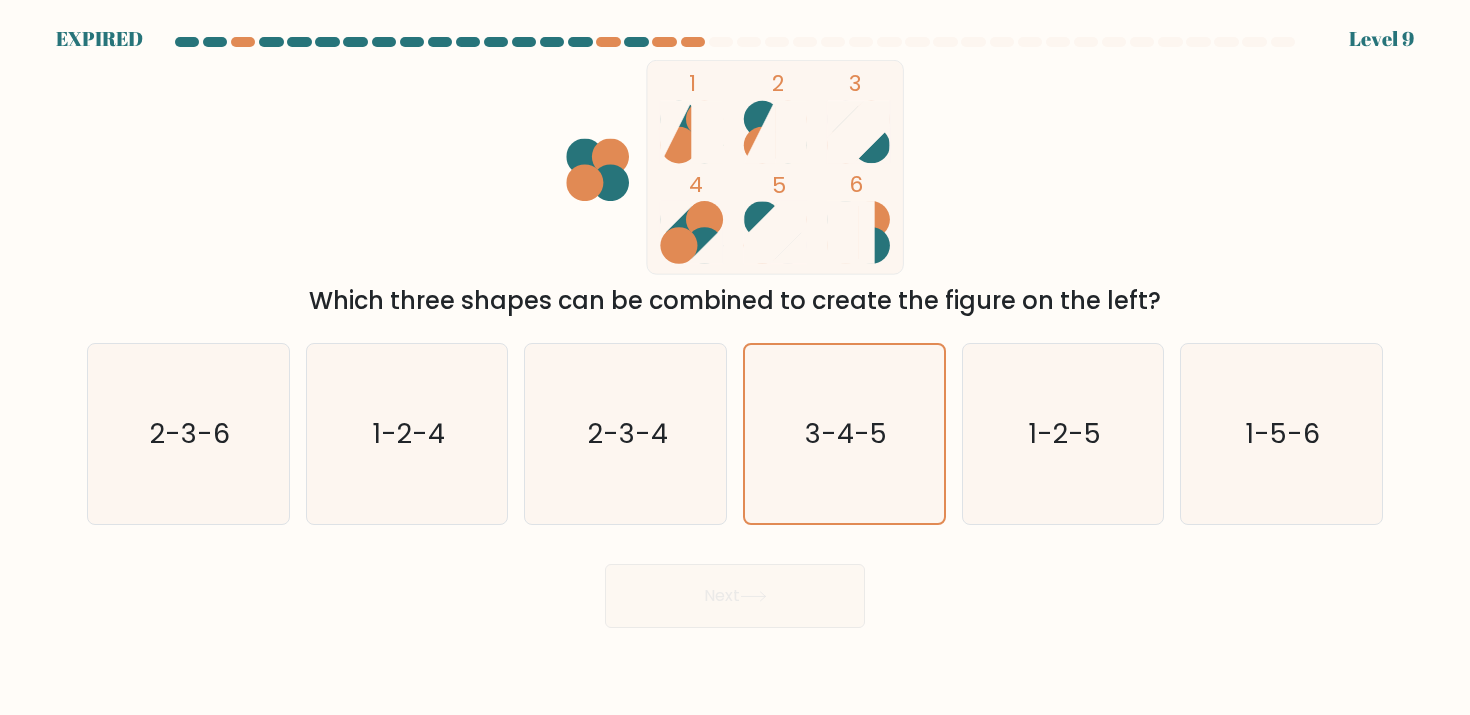click on "Next" at bounding box center (735, 588) 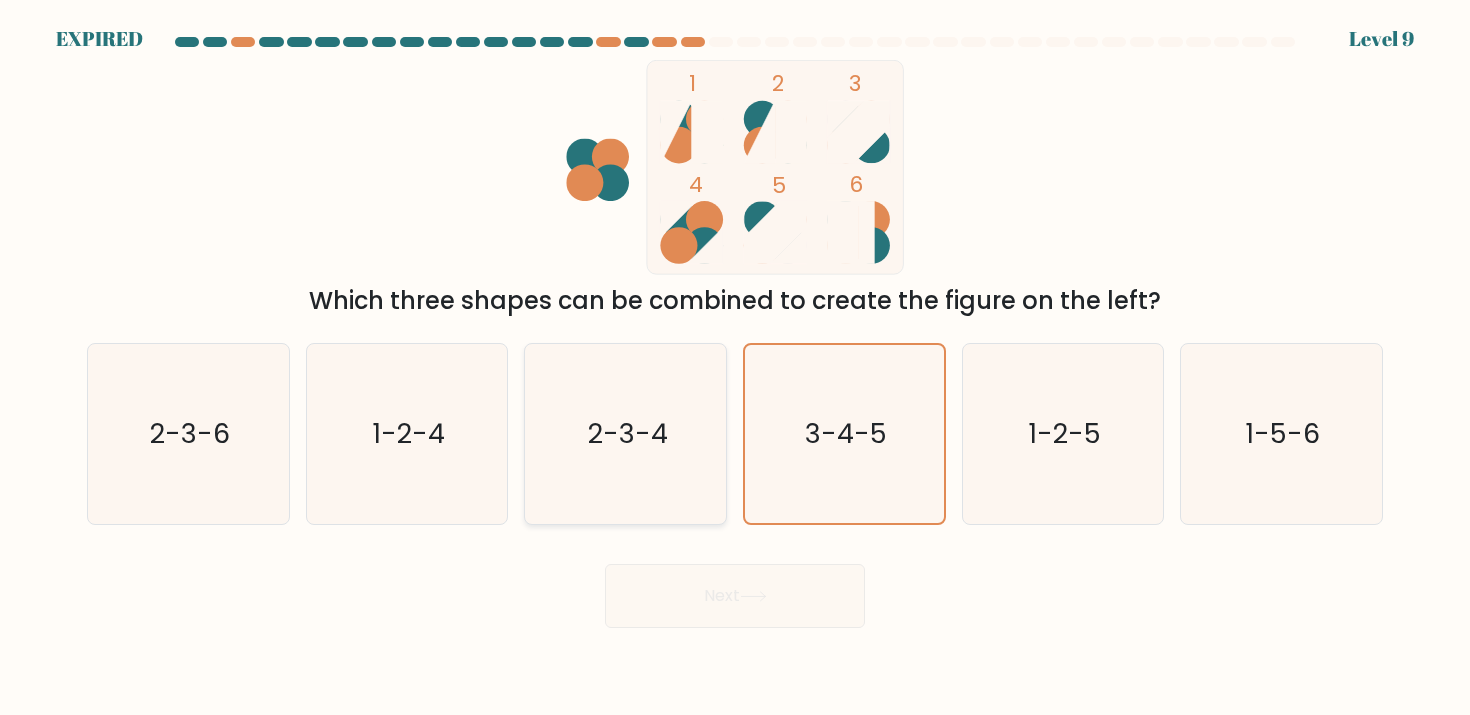 click on "2-3-4" 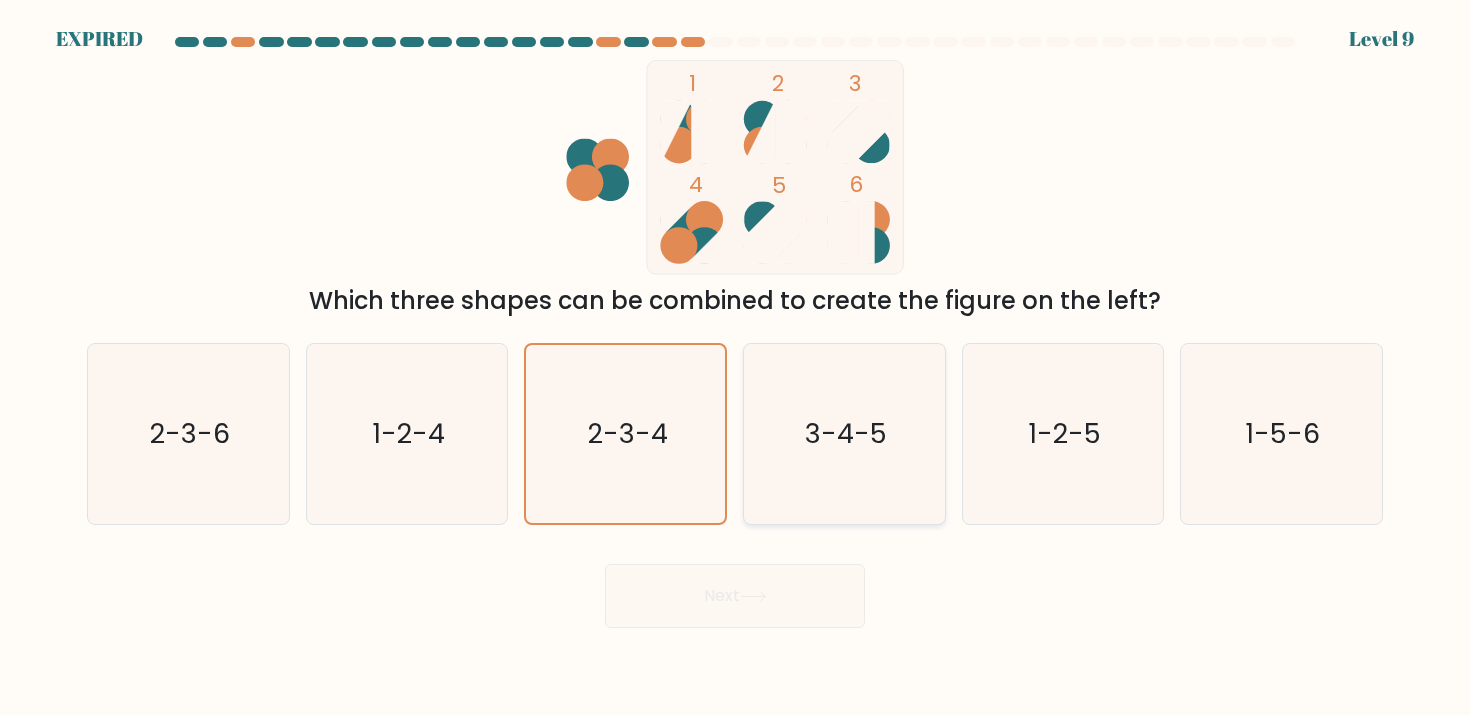 click on "3-4-5" 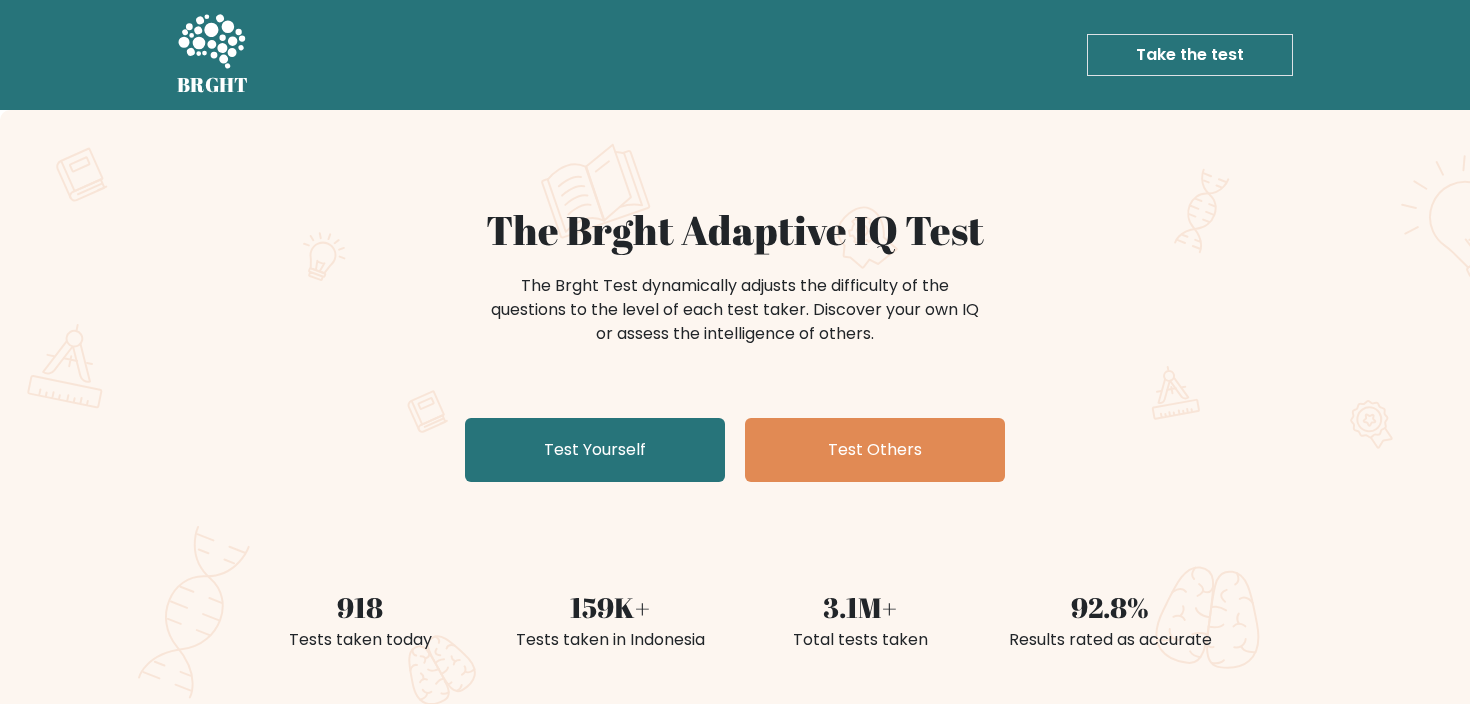 scroll, scrollTop: 0, scrollLeft: 0, axis: both 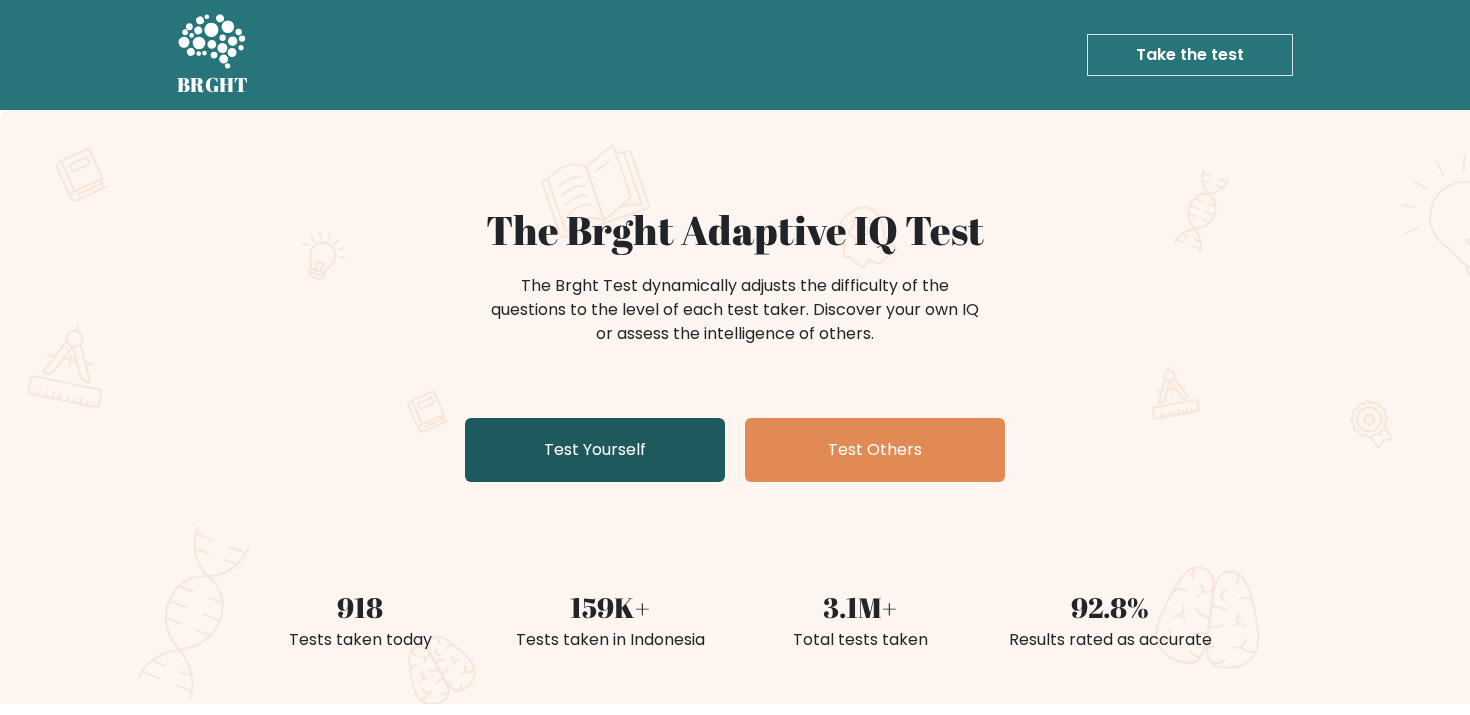 click on "Test Yourself" at bounding box center (595, 450) 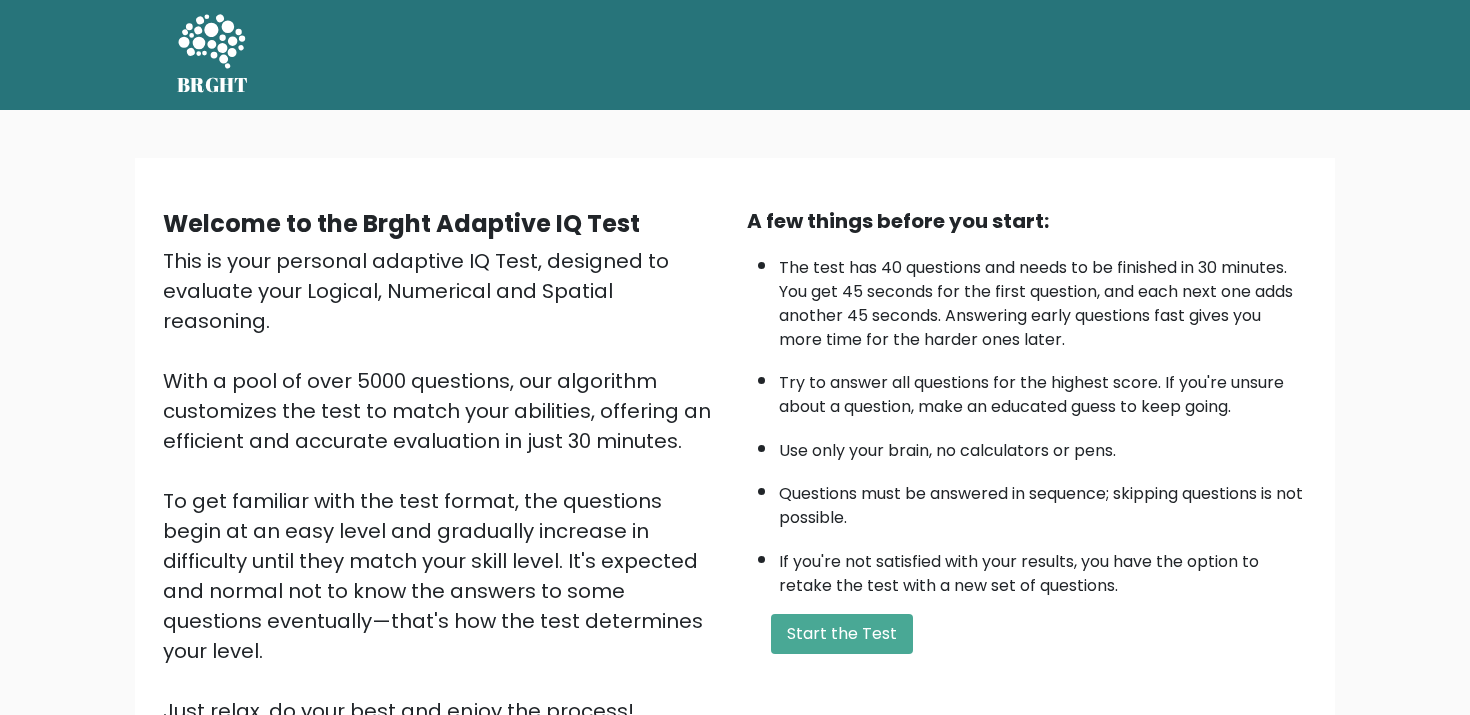 scroll, scrollTop: 0, scrollLeft: 0, axis: both 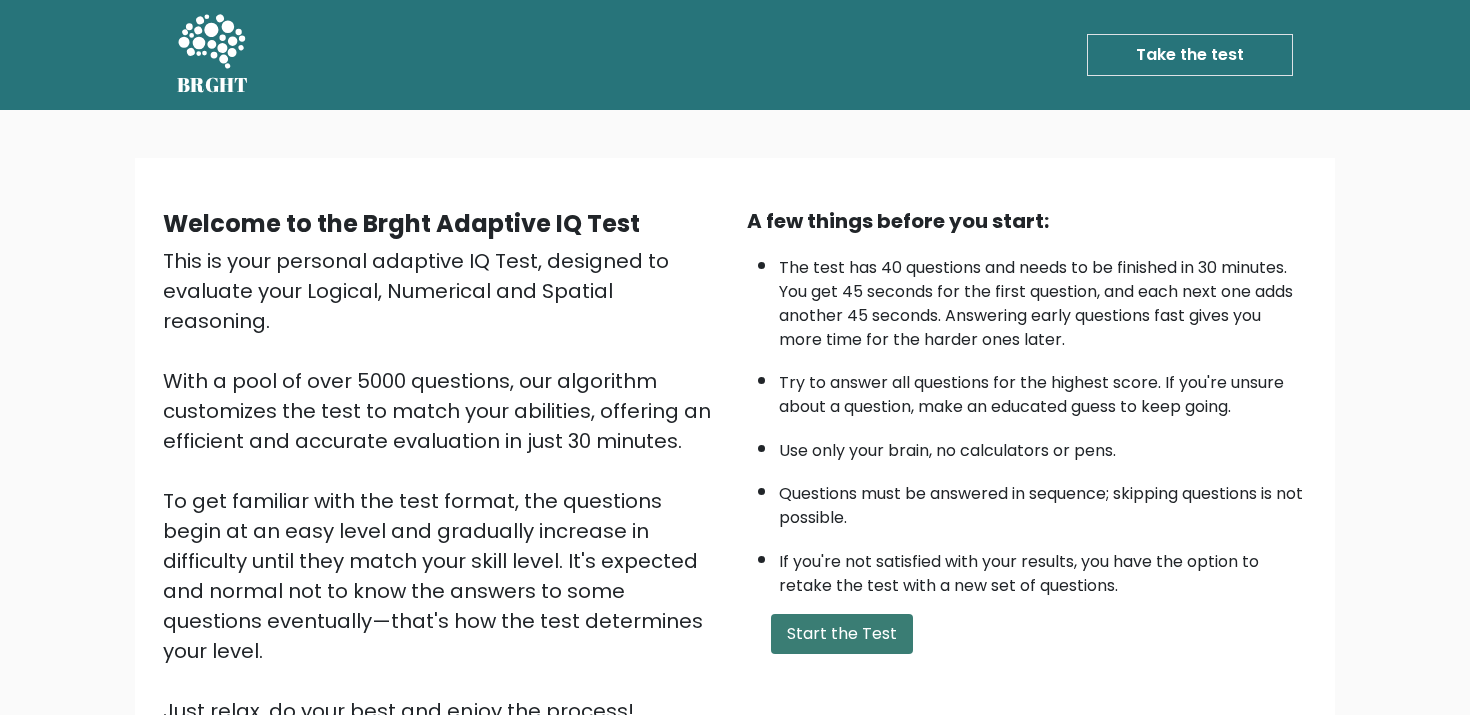 click on "Start the Test" at bounding box center (842, 634) 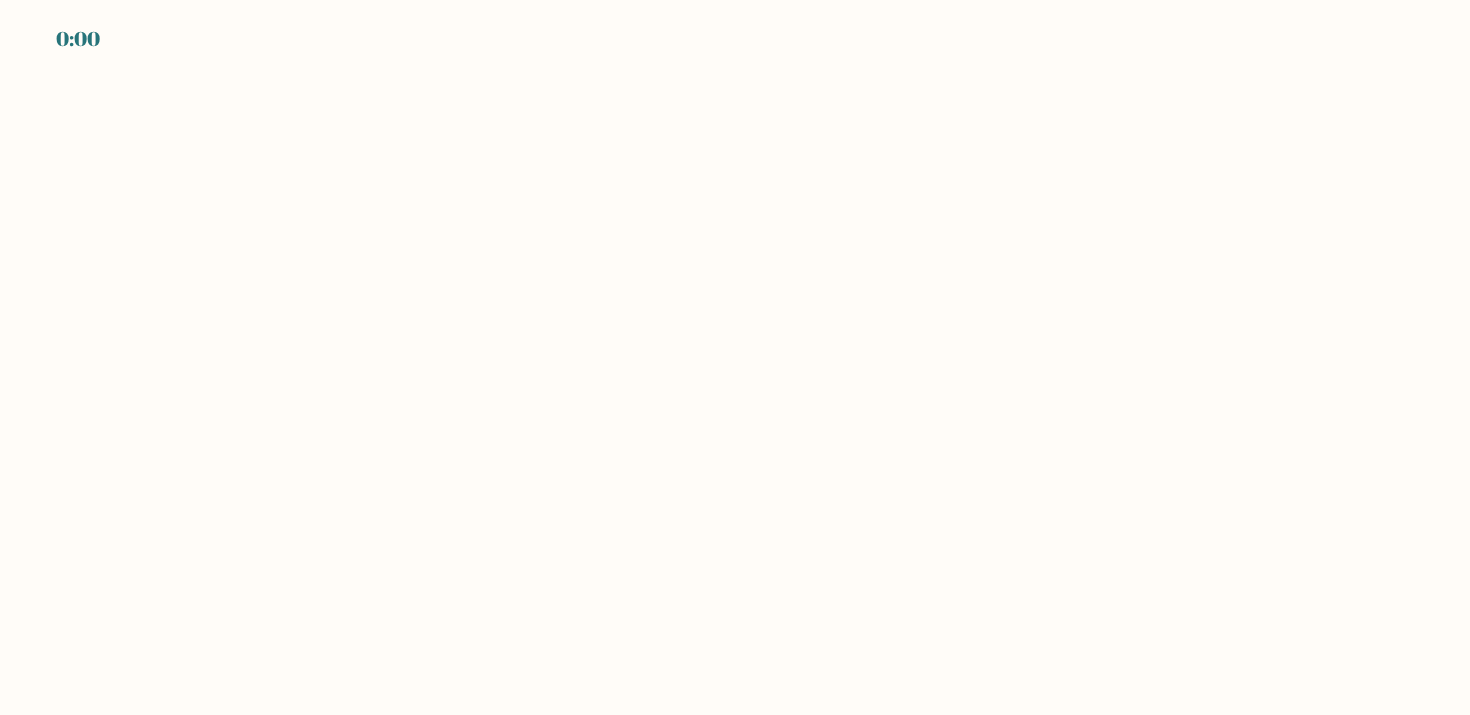 scroll, scrollTop: 0, scrollLeft: 0, axis: both 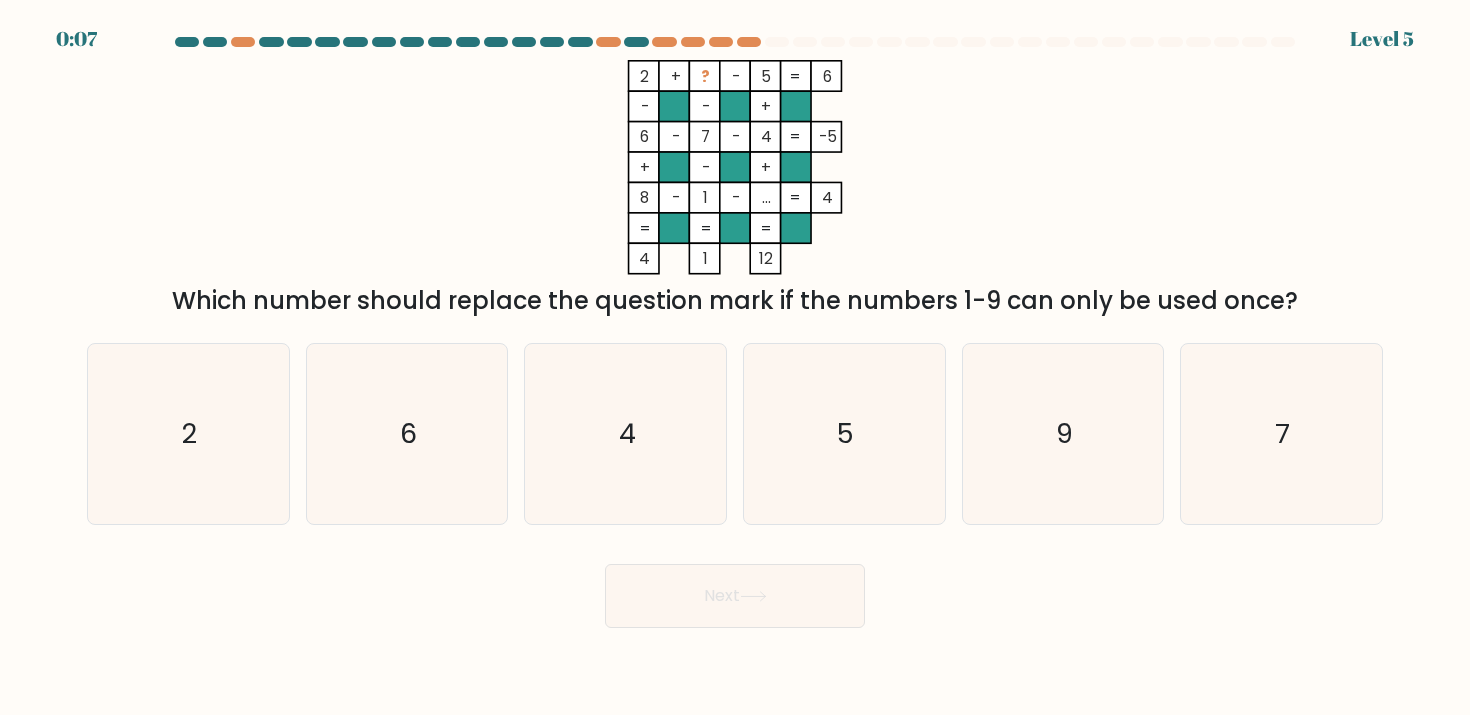 click on "John Doe lives at 123 Main St, Anytown, CA 90210." 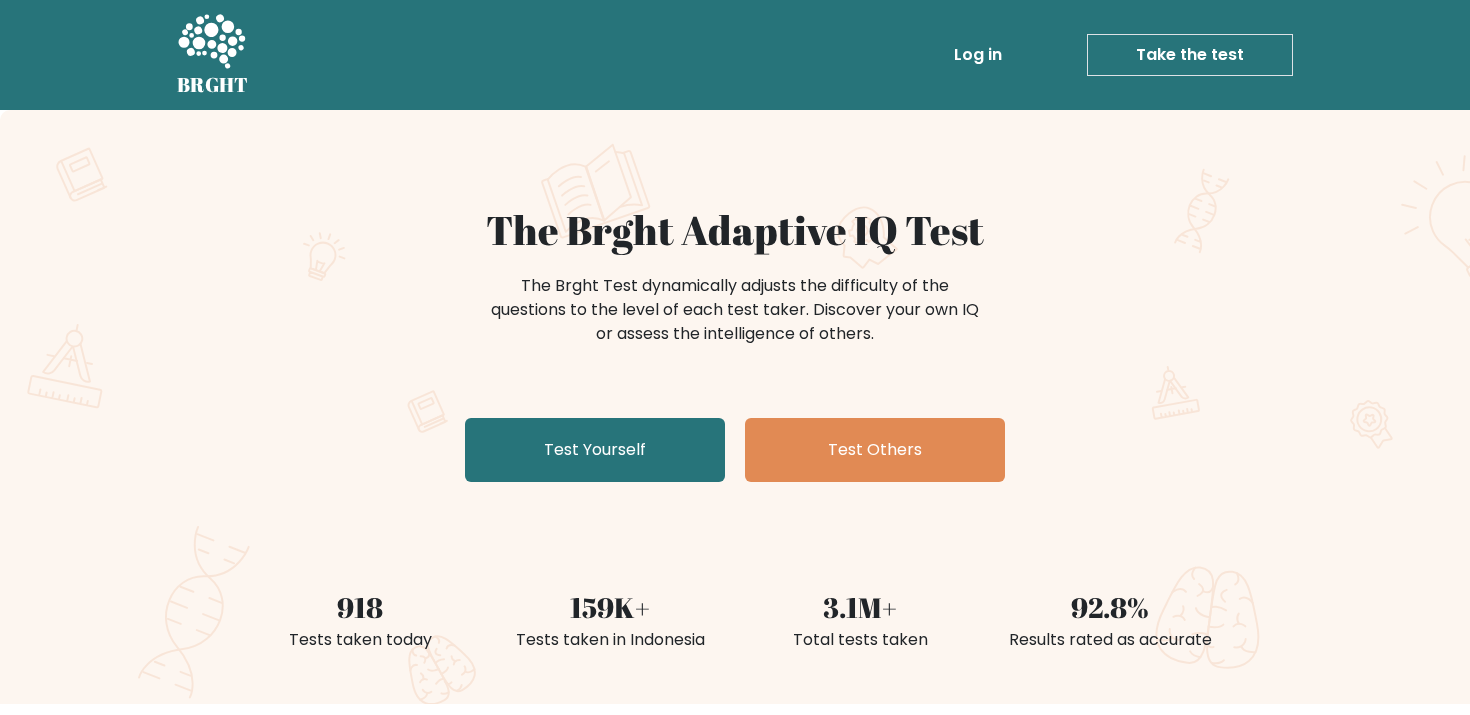 scroll, scrollTop: 0, scrollLeft: 0, axis: both 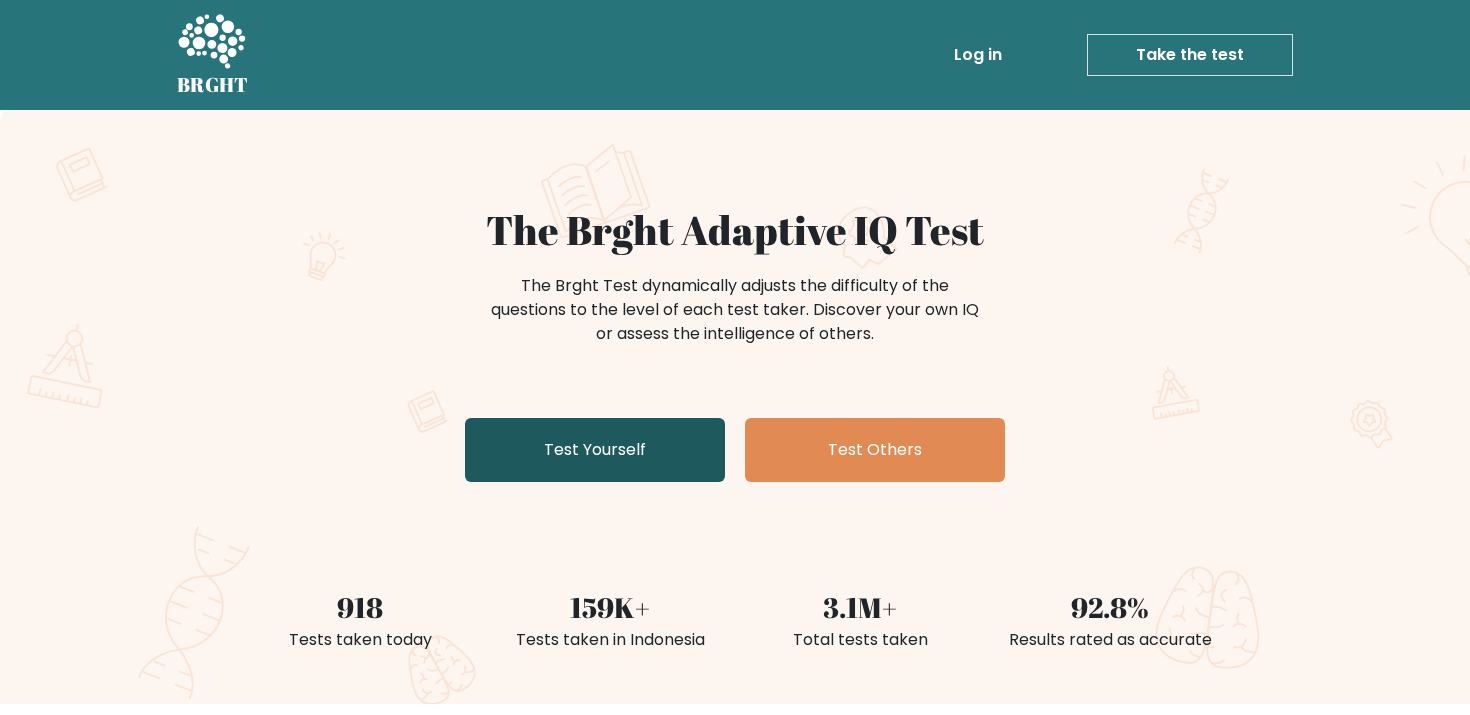 click on "Test Yourself" at bounding box center [595, 450] 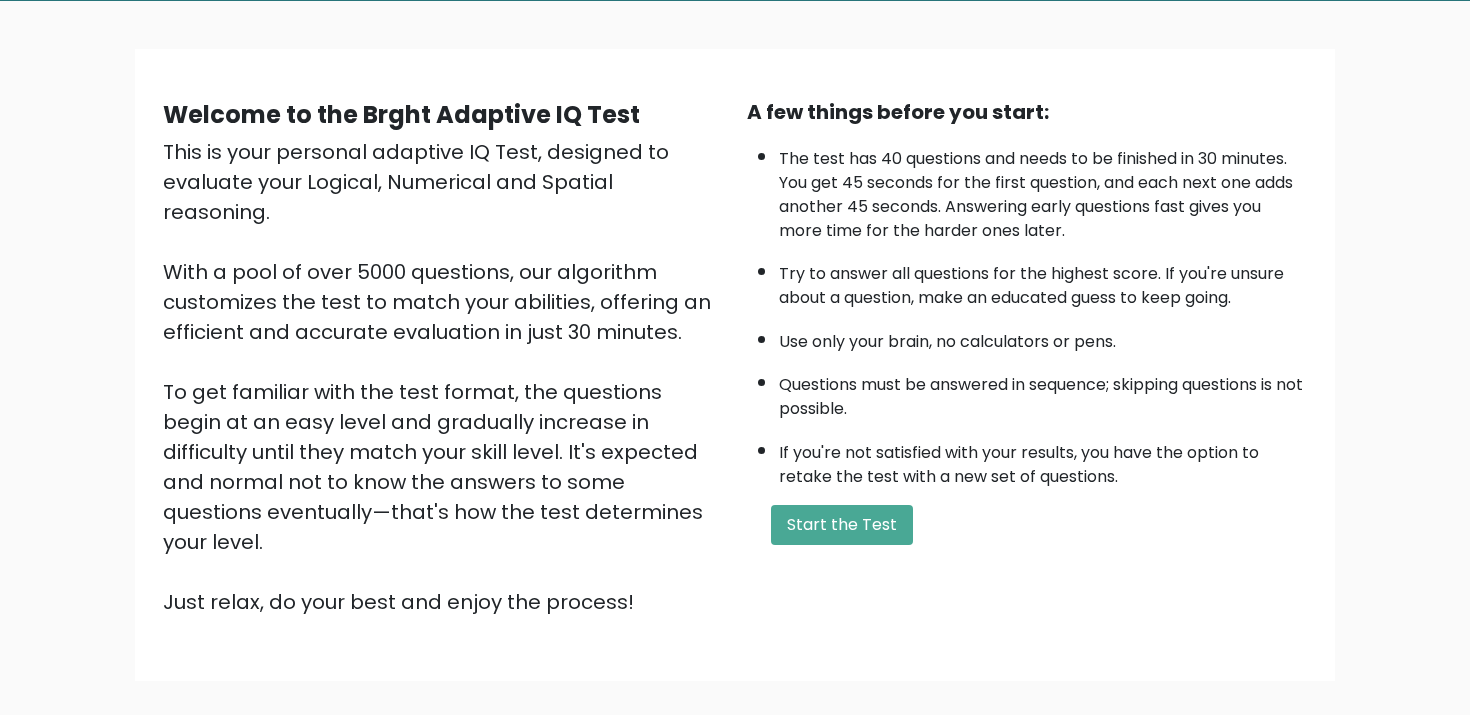 scroll, scrollTop: 201, scrollLeft: 0, axis: vertical 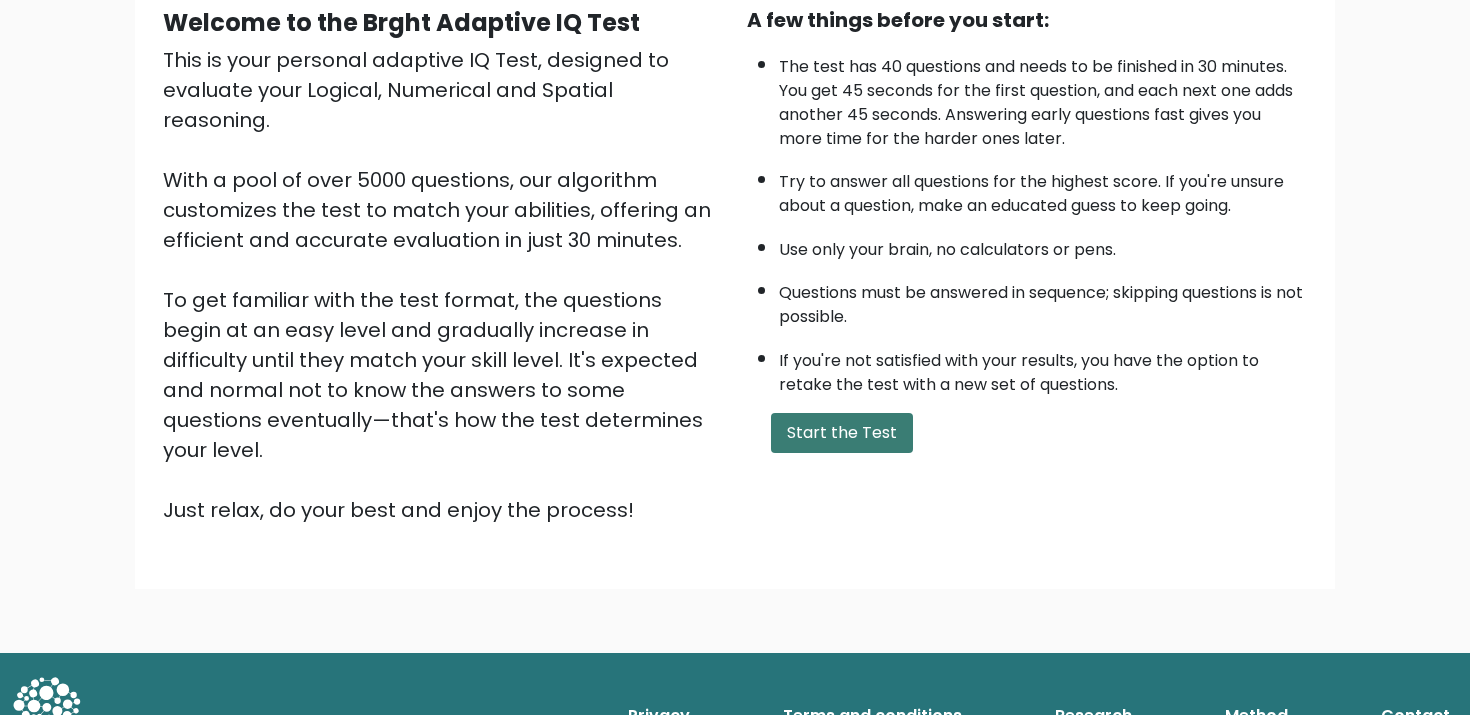 click on "Start the Test" at bounding box center (842, 433) 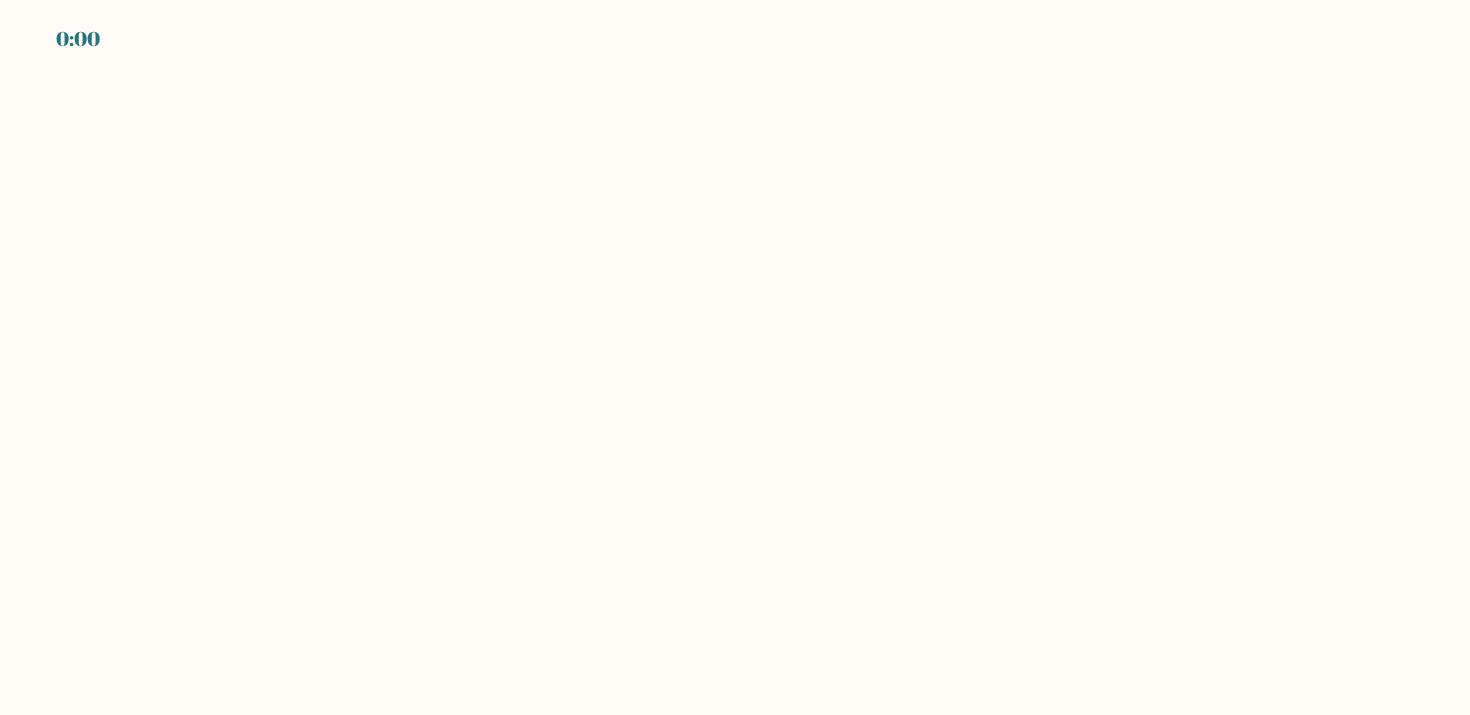 scroll, scrollTop: 0, scrollLeft: 0, axis: both 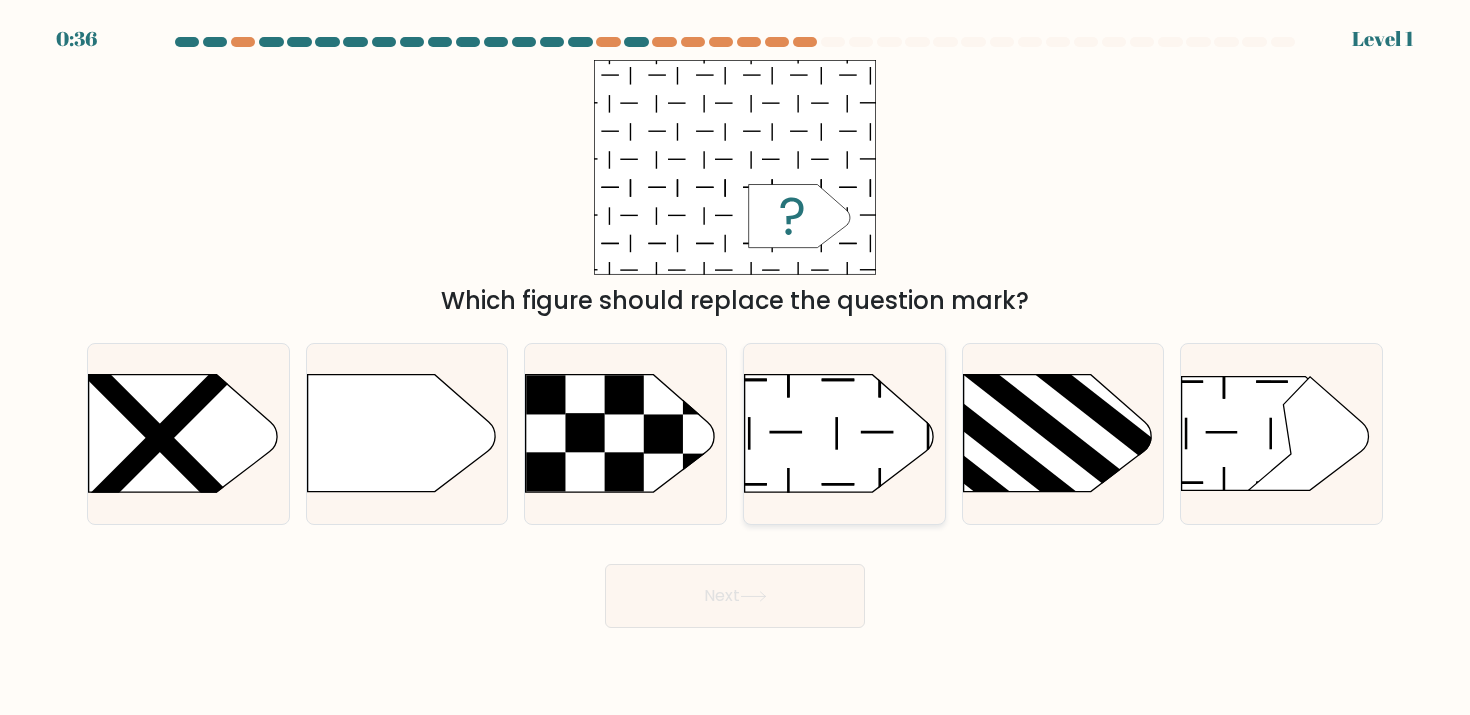 click 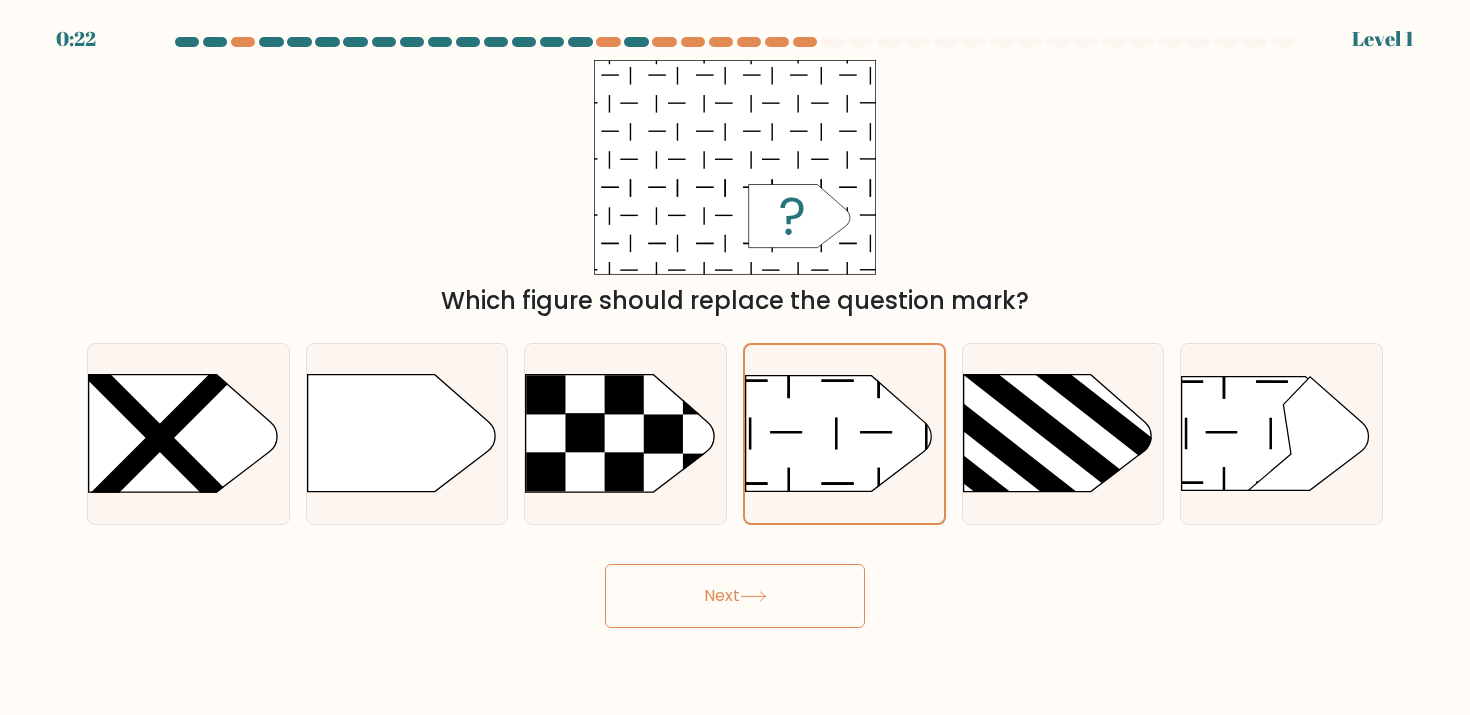 click 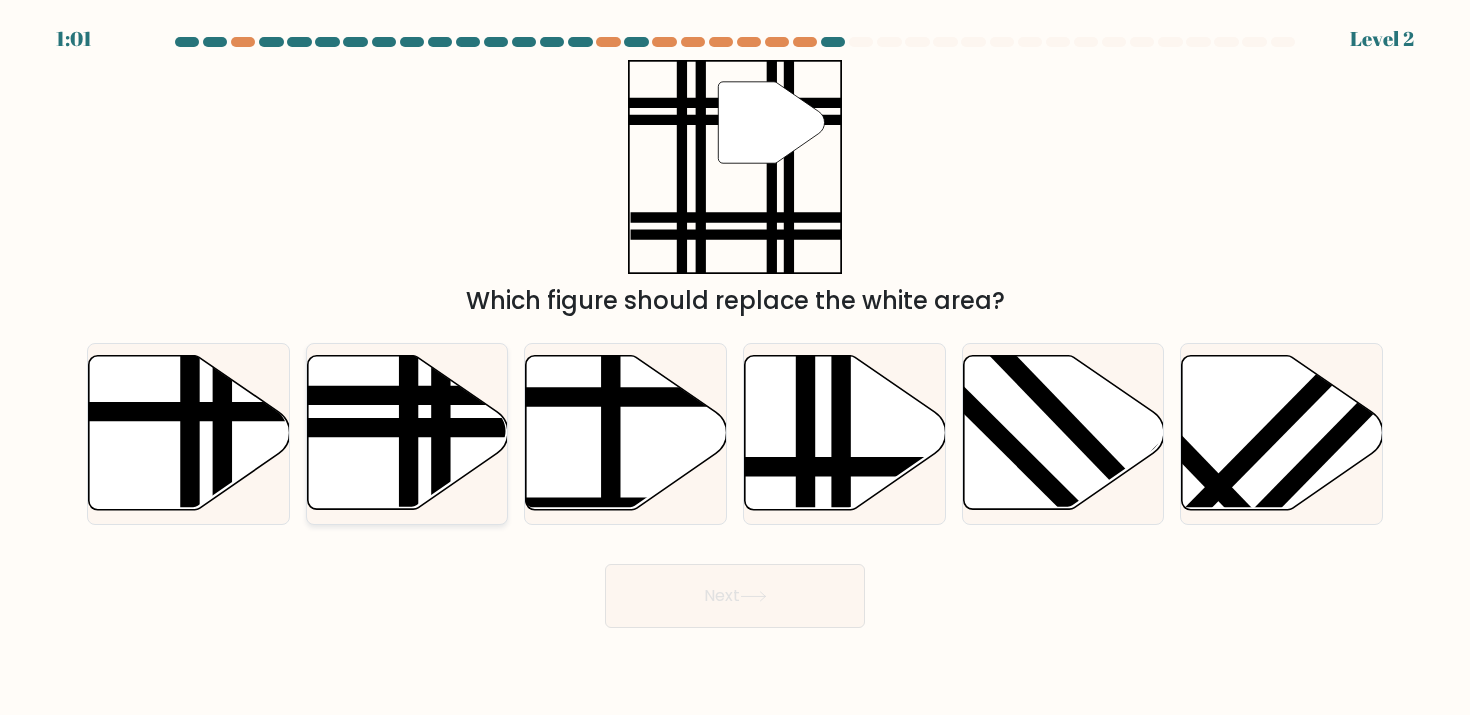 click 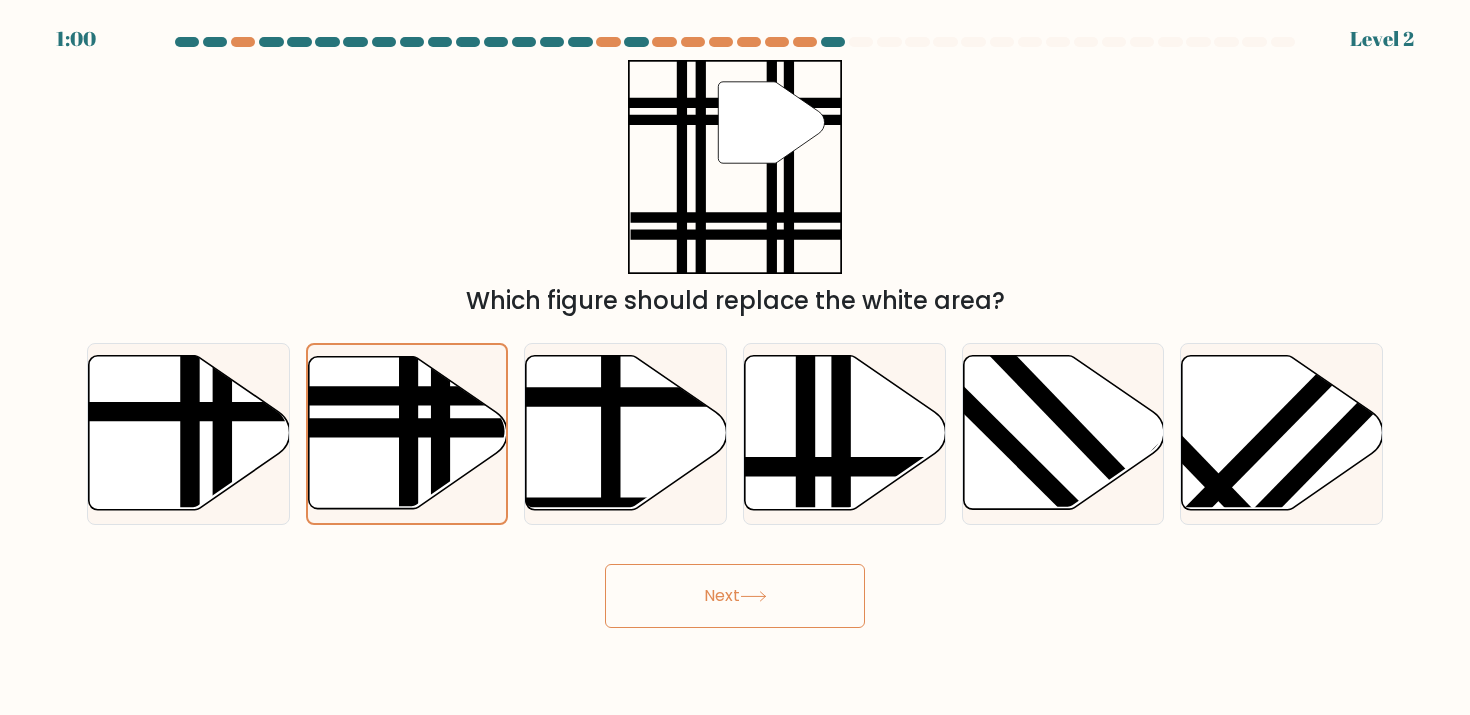 click on "Next" at bounding box center (735, 596) 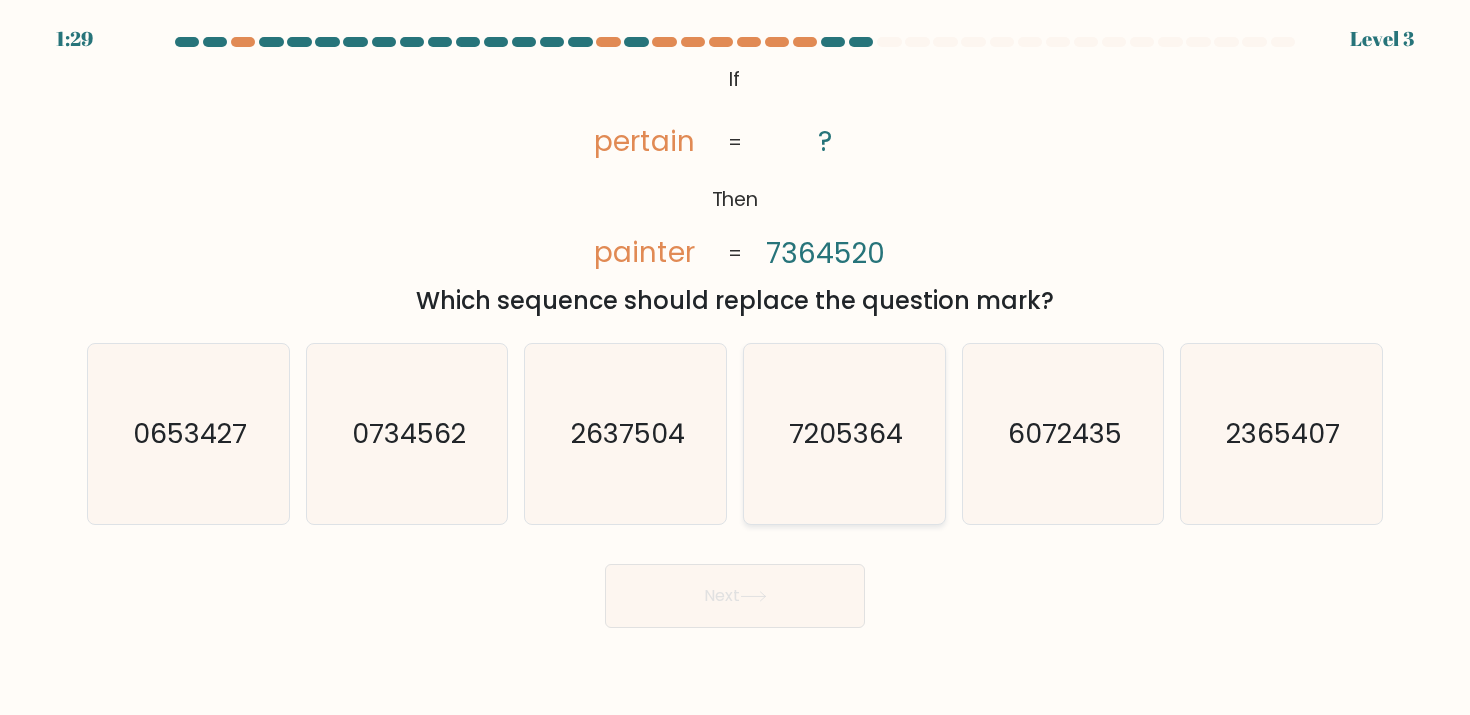 click on "7205364" 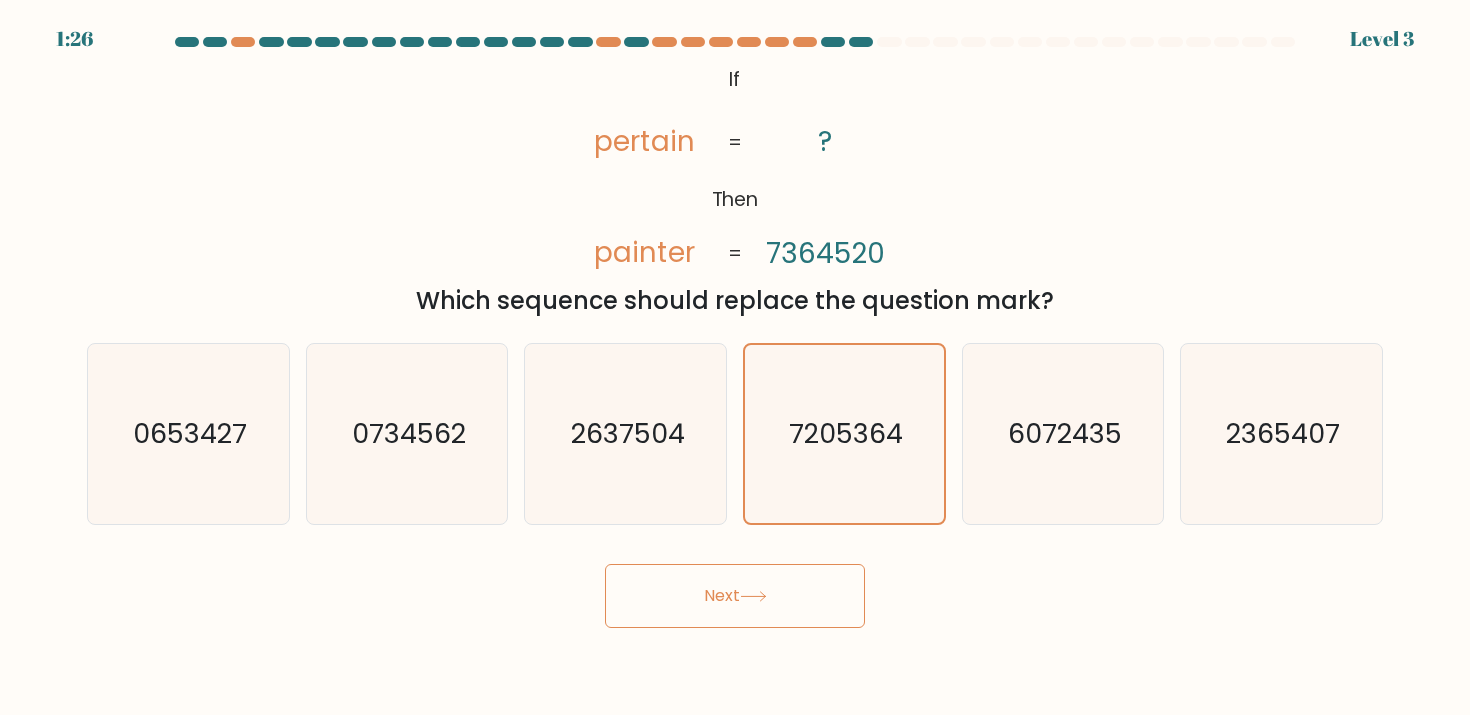 click on "Next" at bounding box center (735, 596) 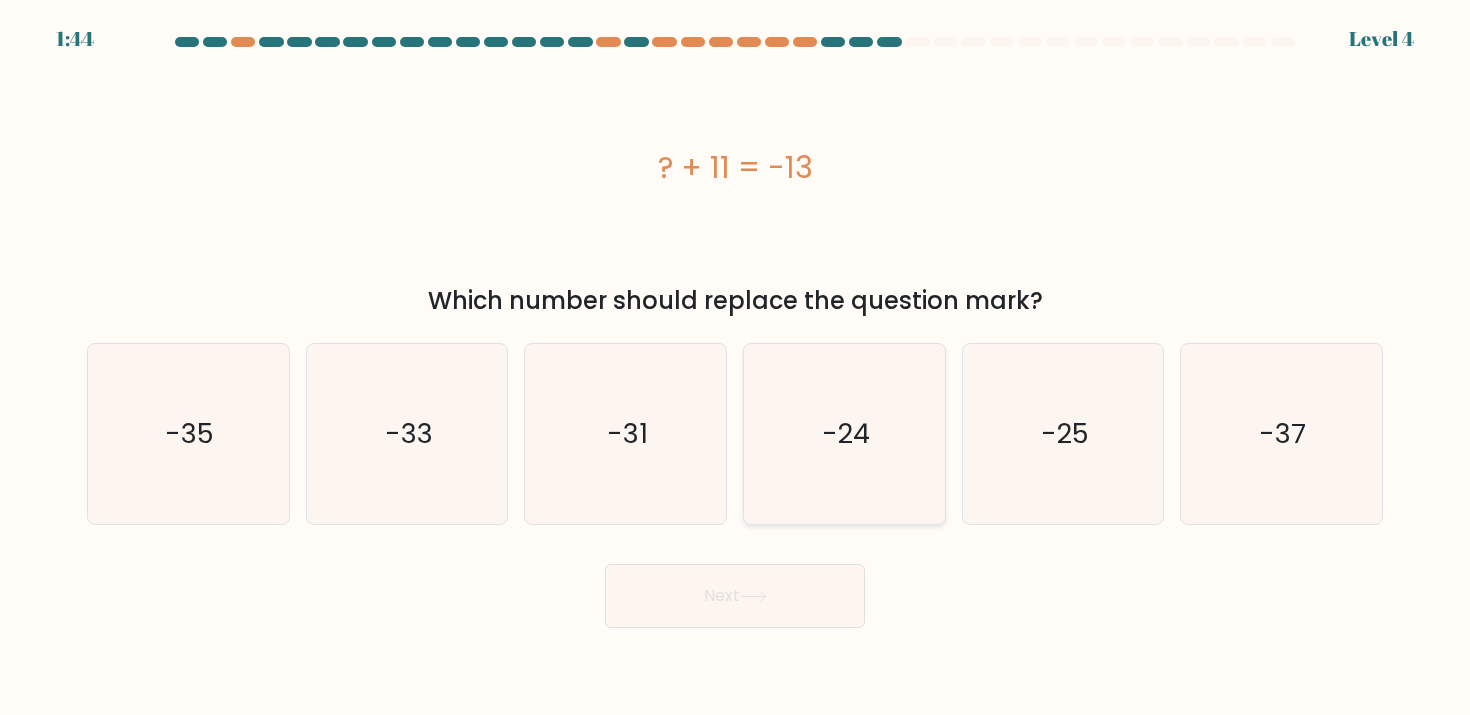click on "-24" 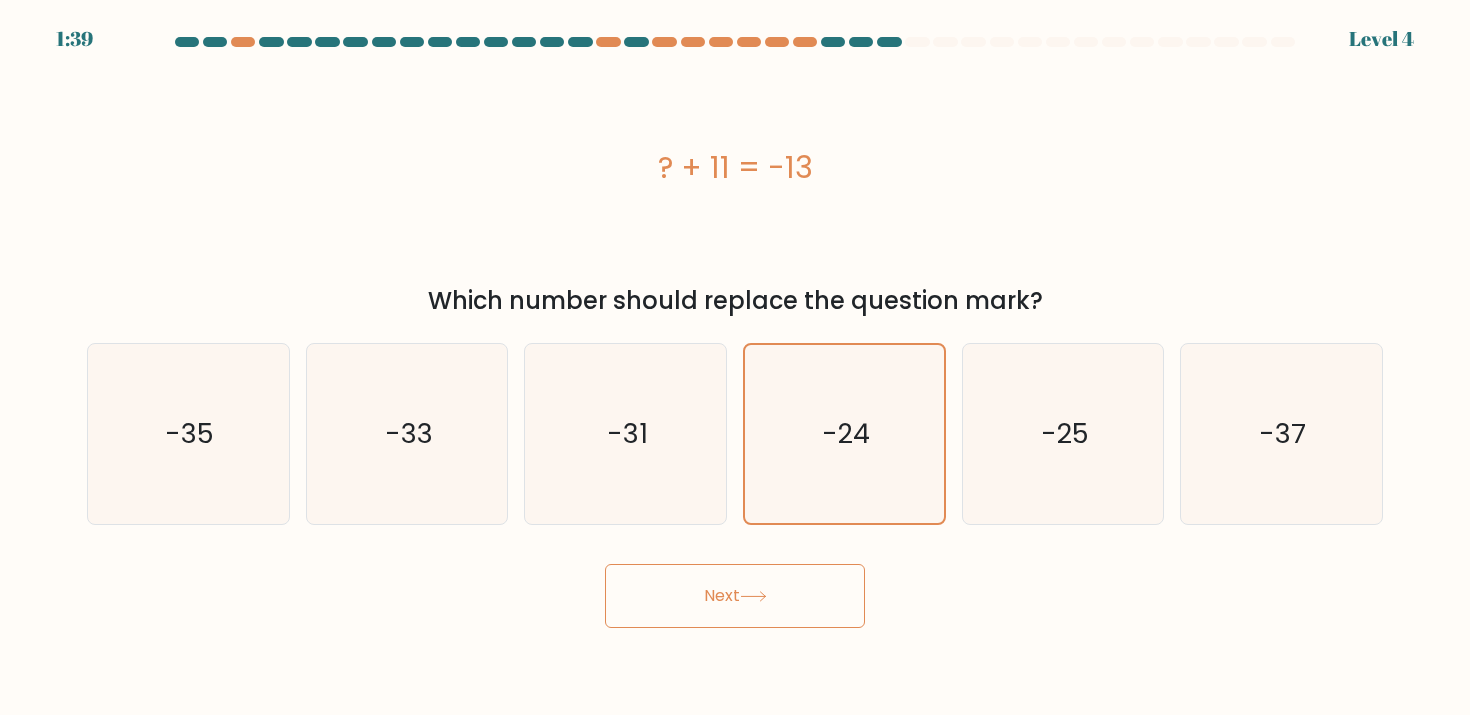 click on "Next" at bounding box center (735, 596) 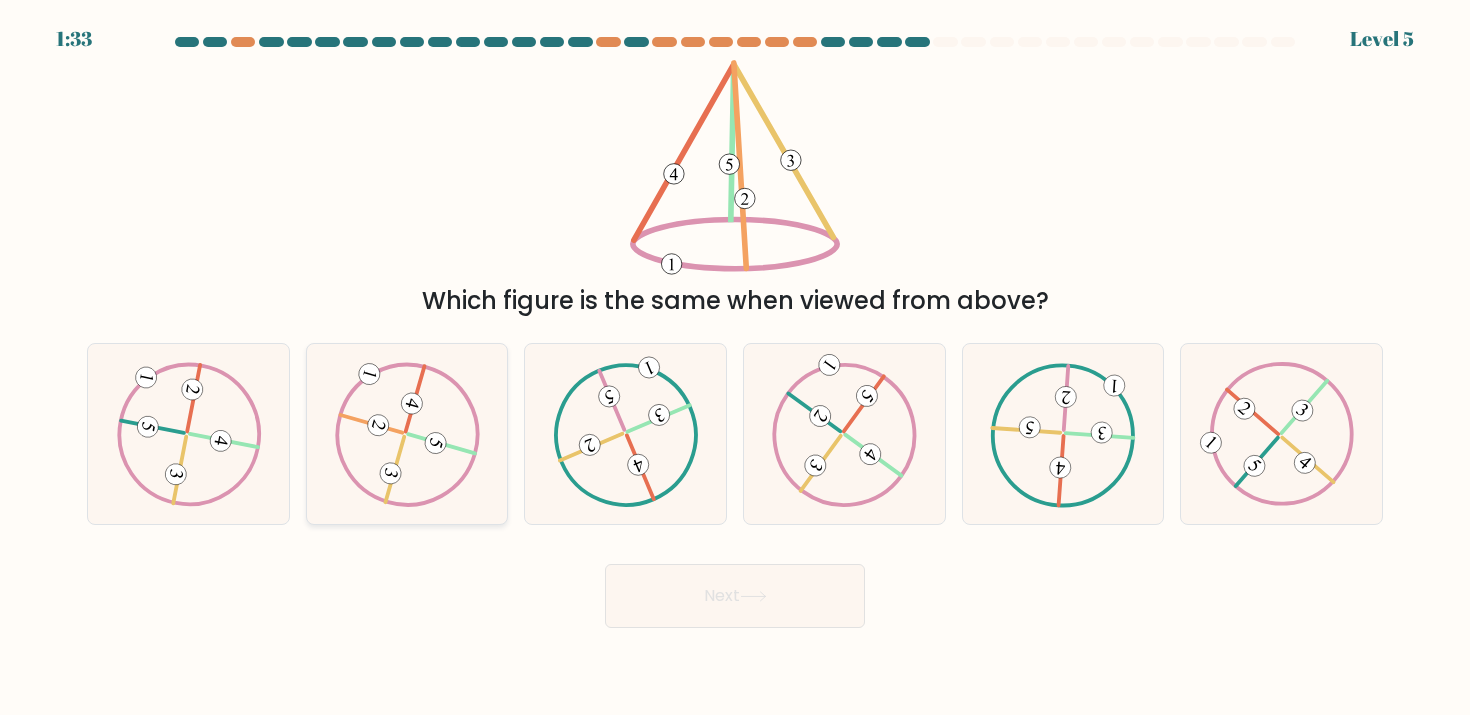 click 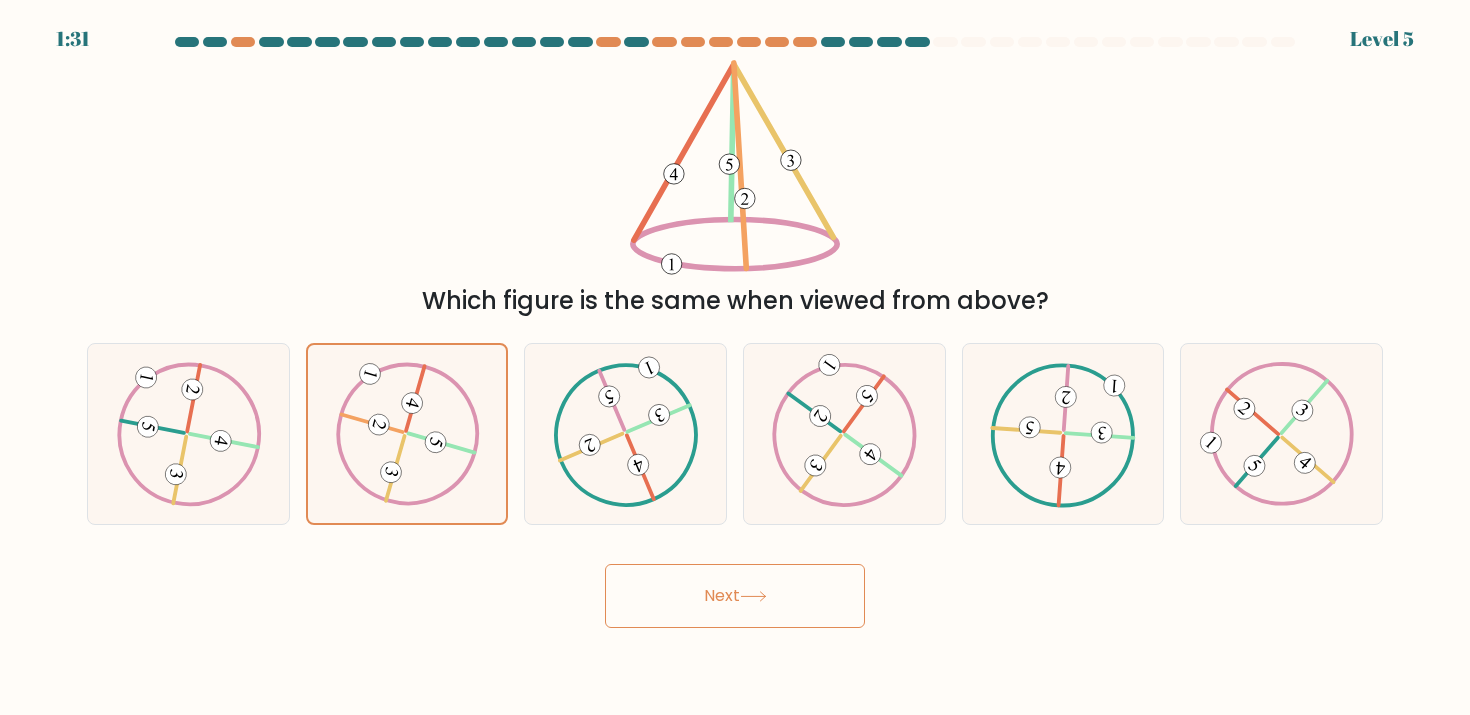 click on "Next" at bounding box center (735, 596) 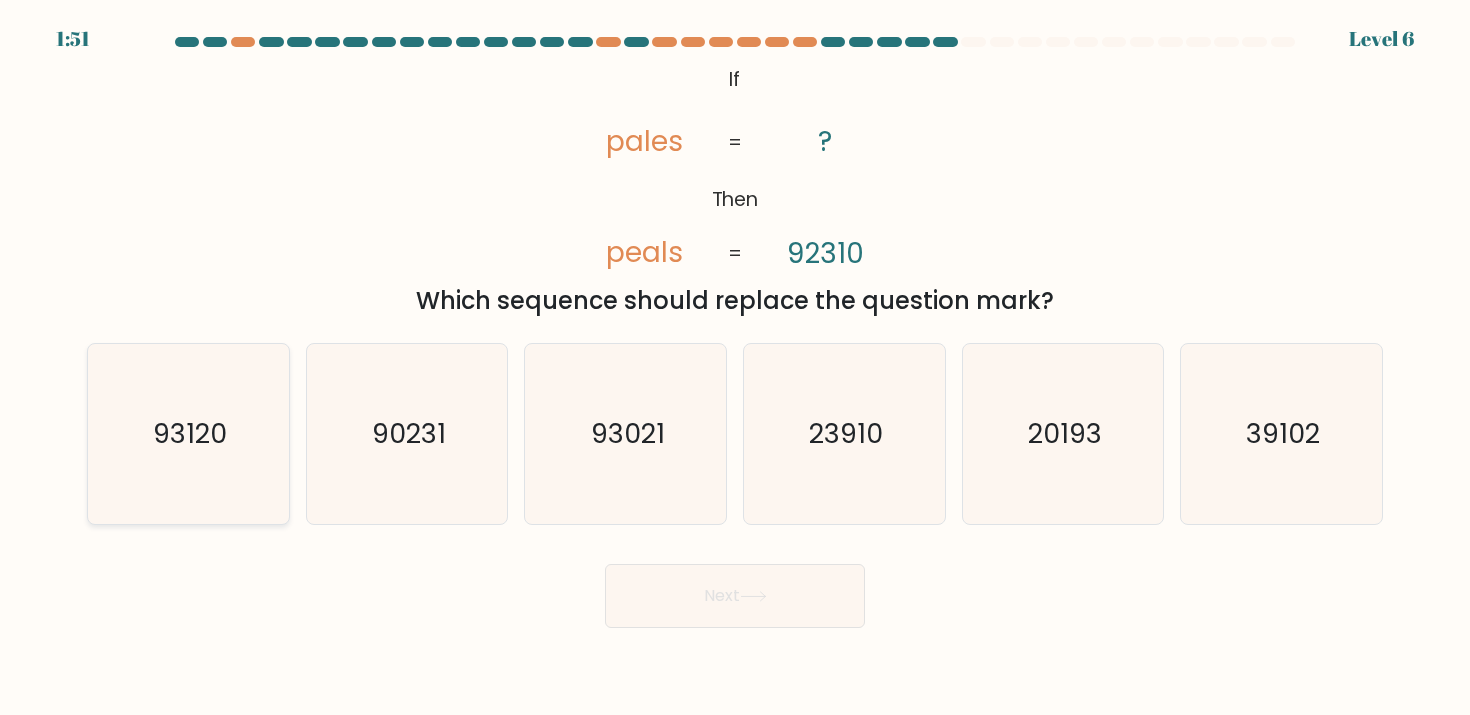 click on "93120" 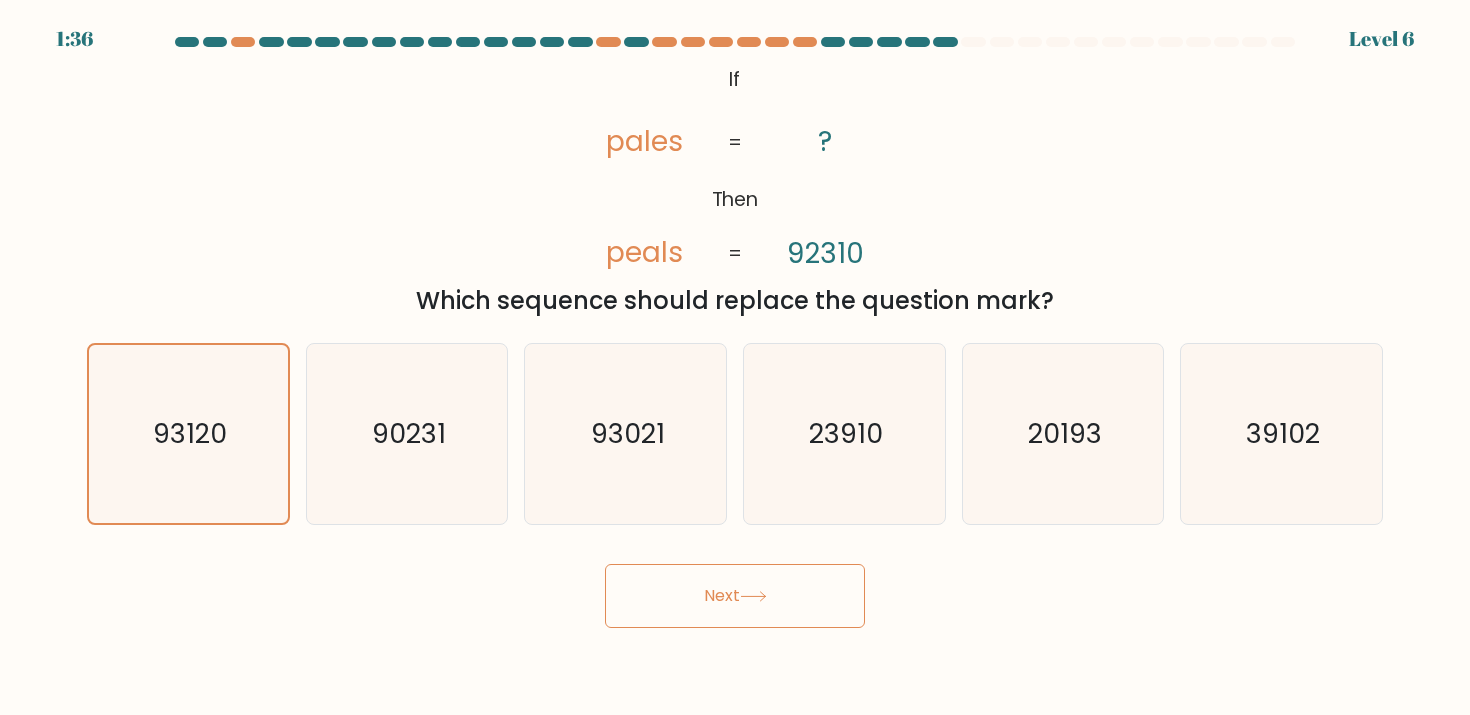 click on "Next" at bounding box center [735, 596] 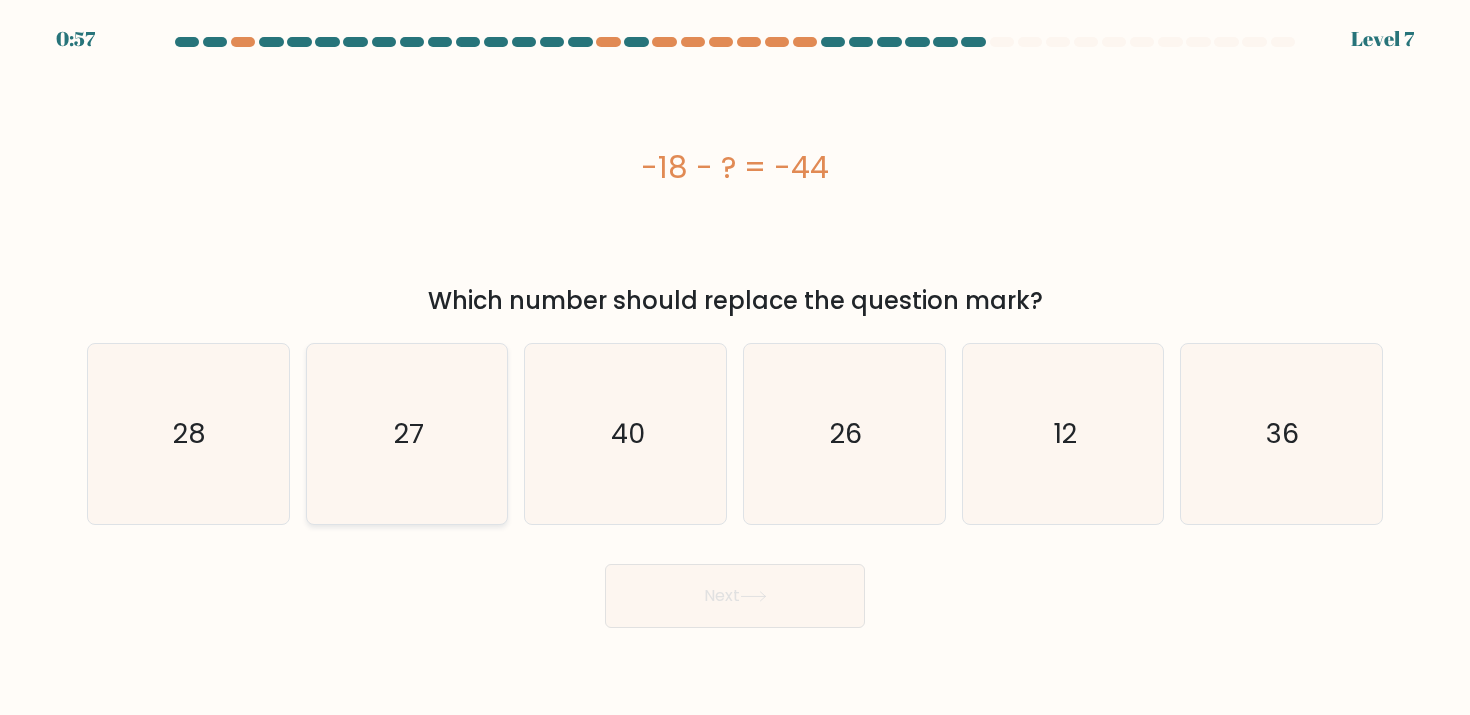click on "27" 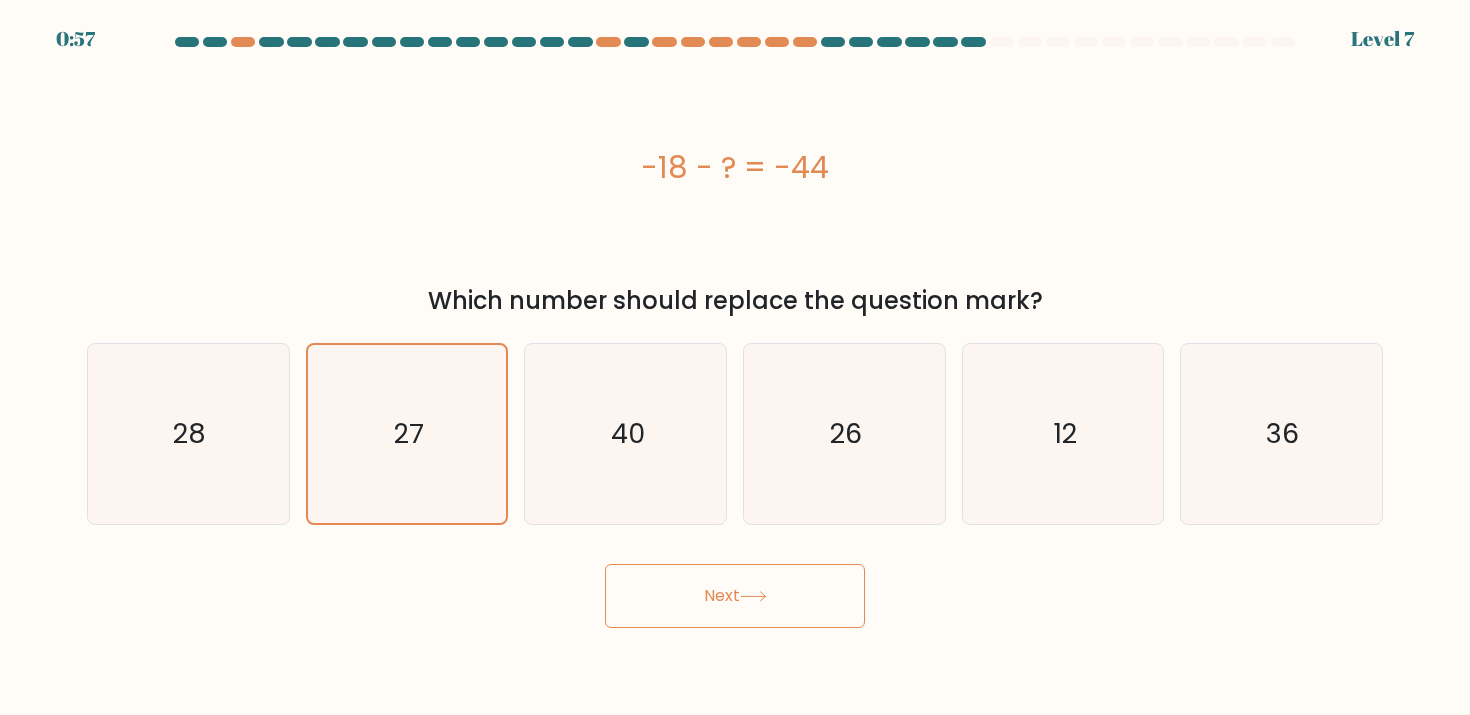 click on "Next" at bounding box center [735, 596] 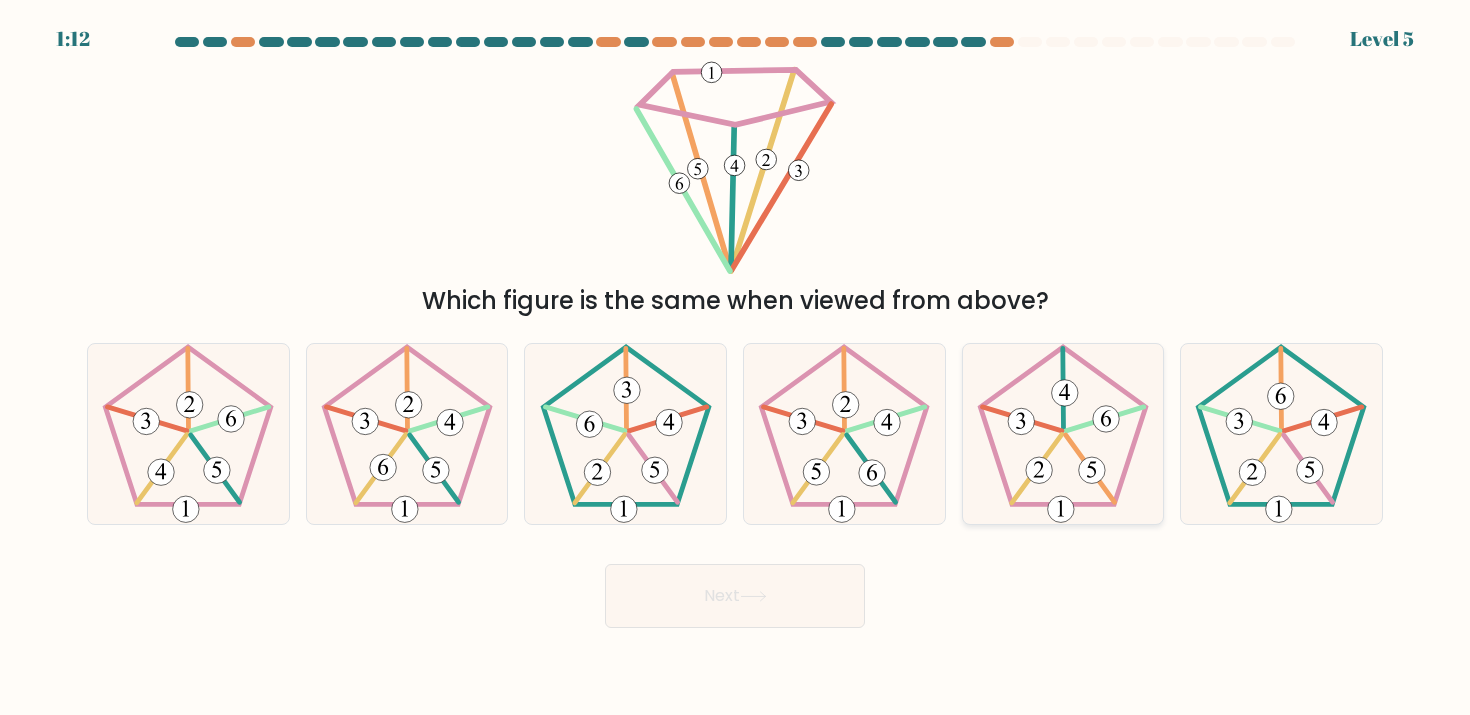 click 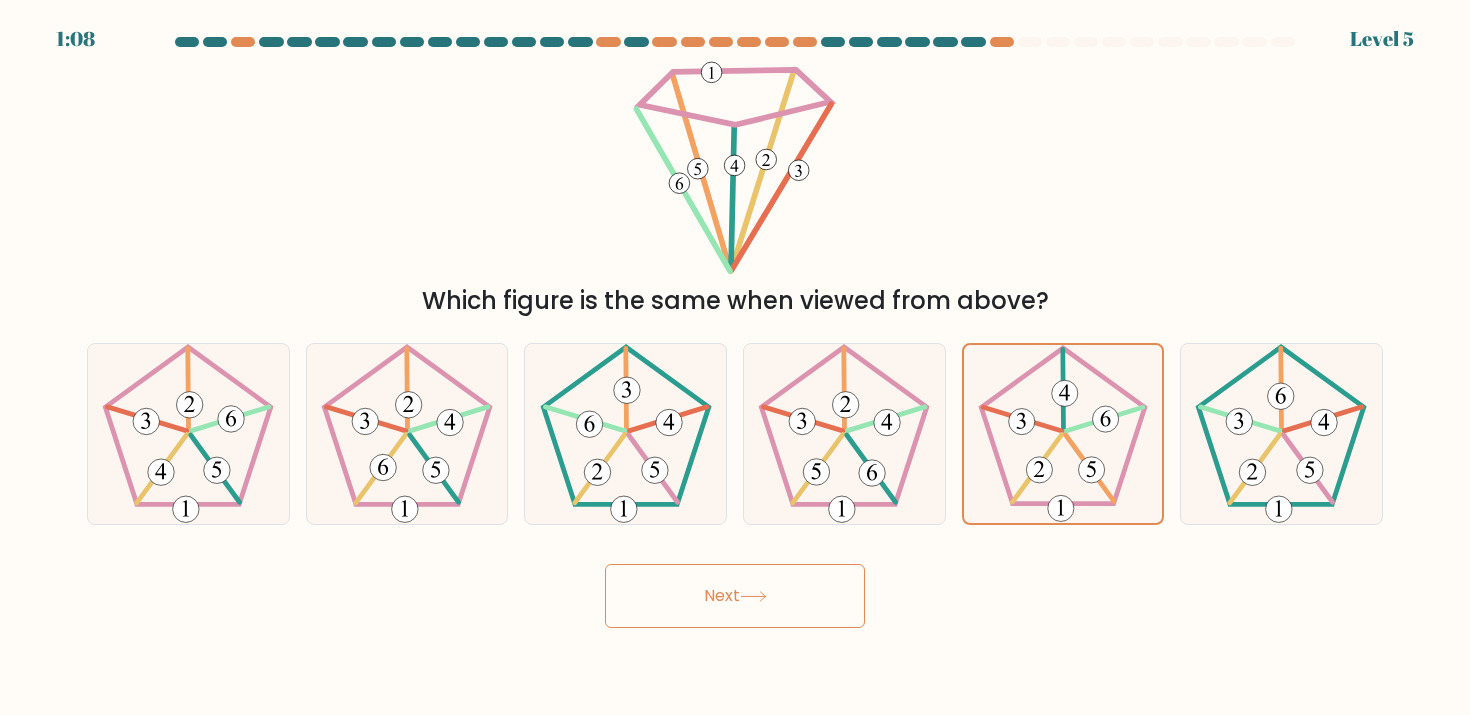 click on "Next" at bounding box center [735, 596] 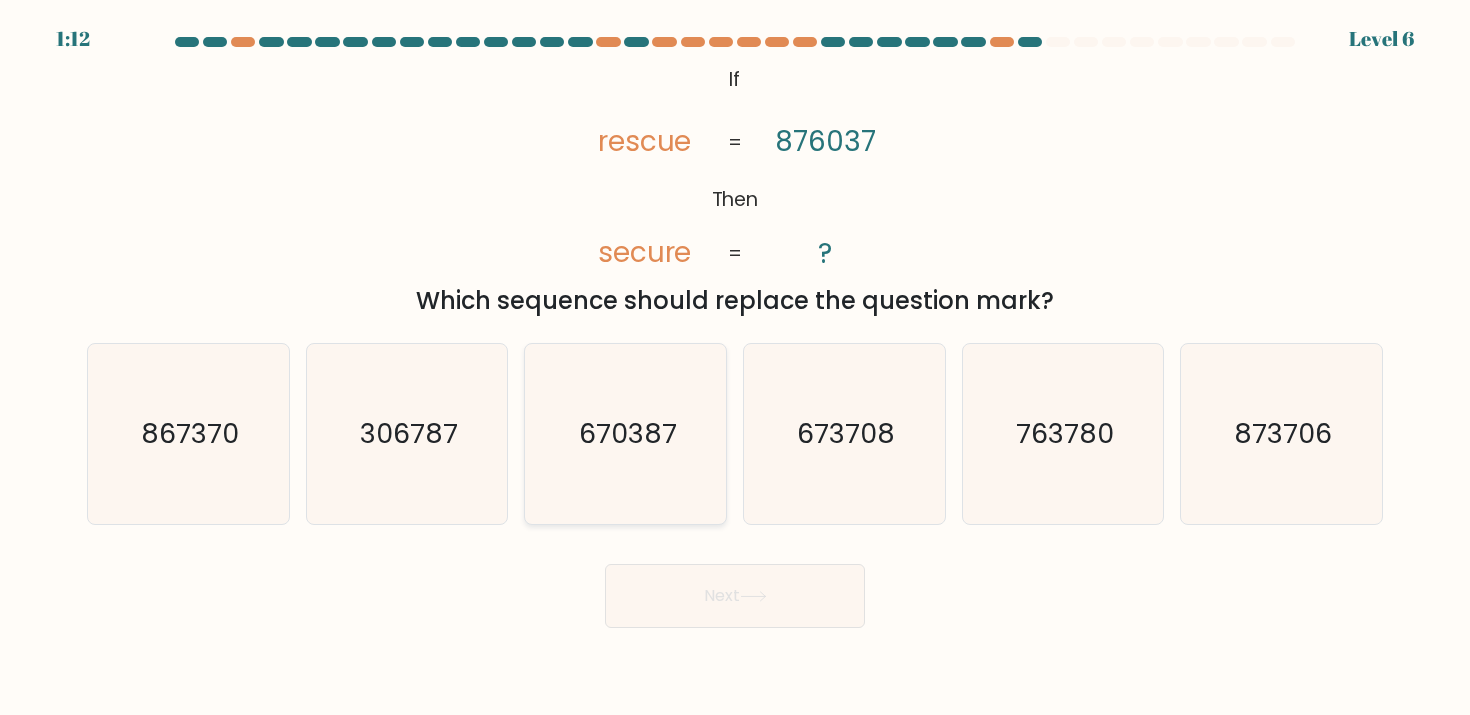 click on "670387" 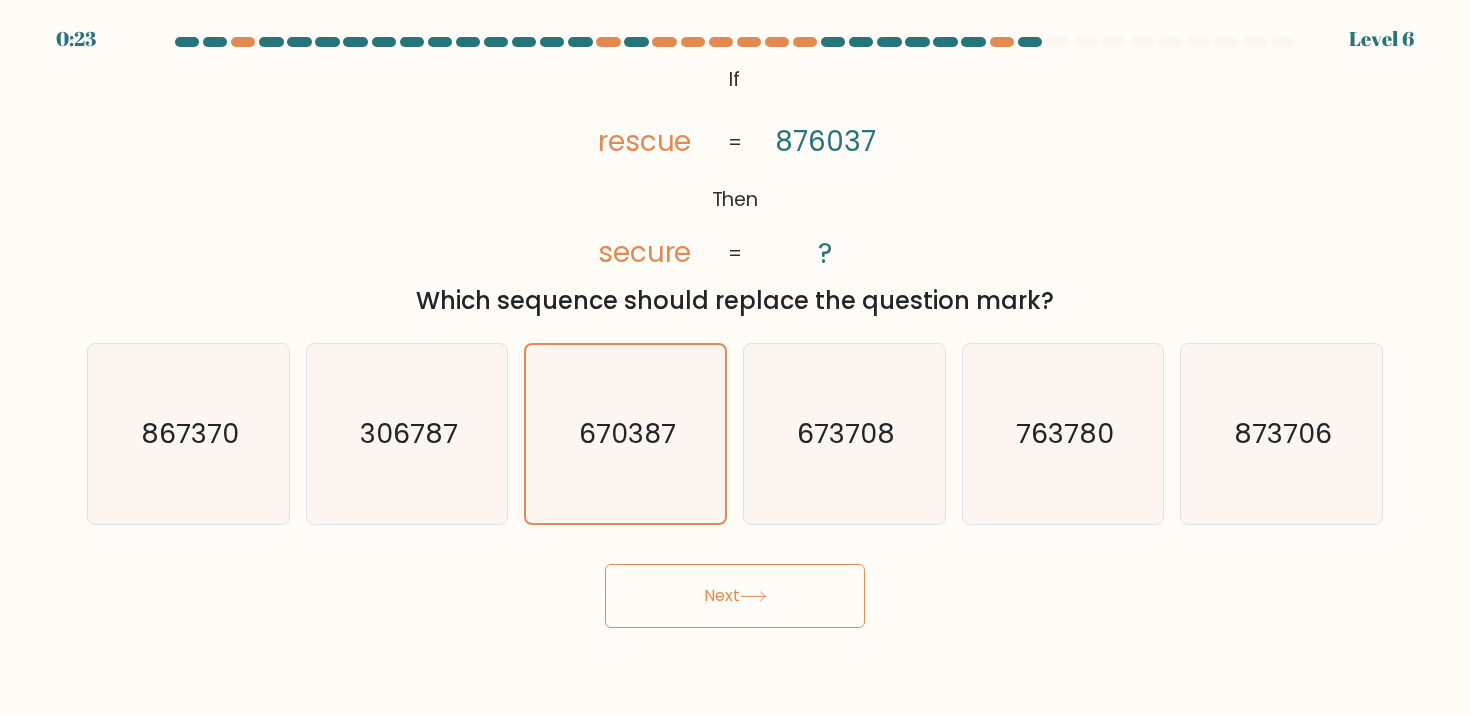 click on "0:23
Level 6
If" at bounding box center [735, 357] 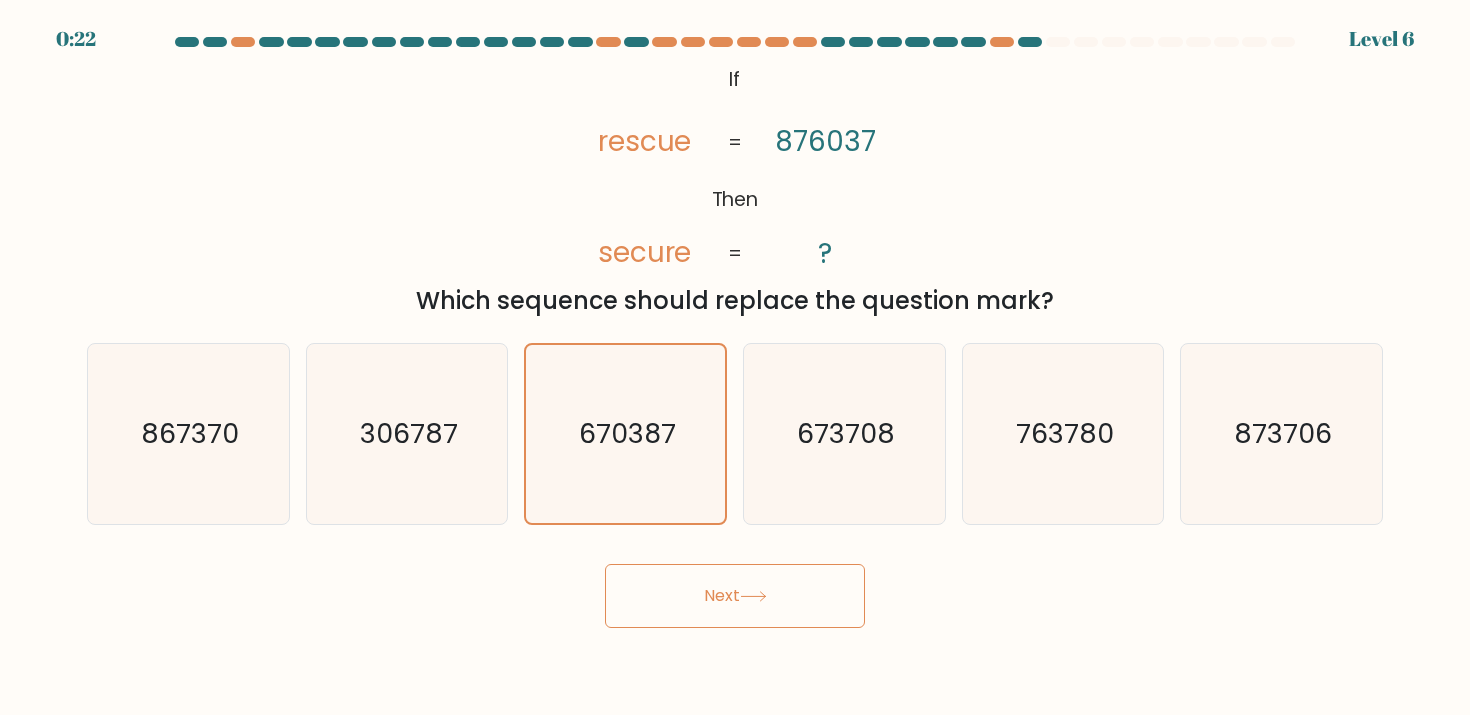 click on "Next" at bounding box center [735, 596] 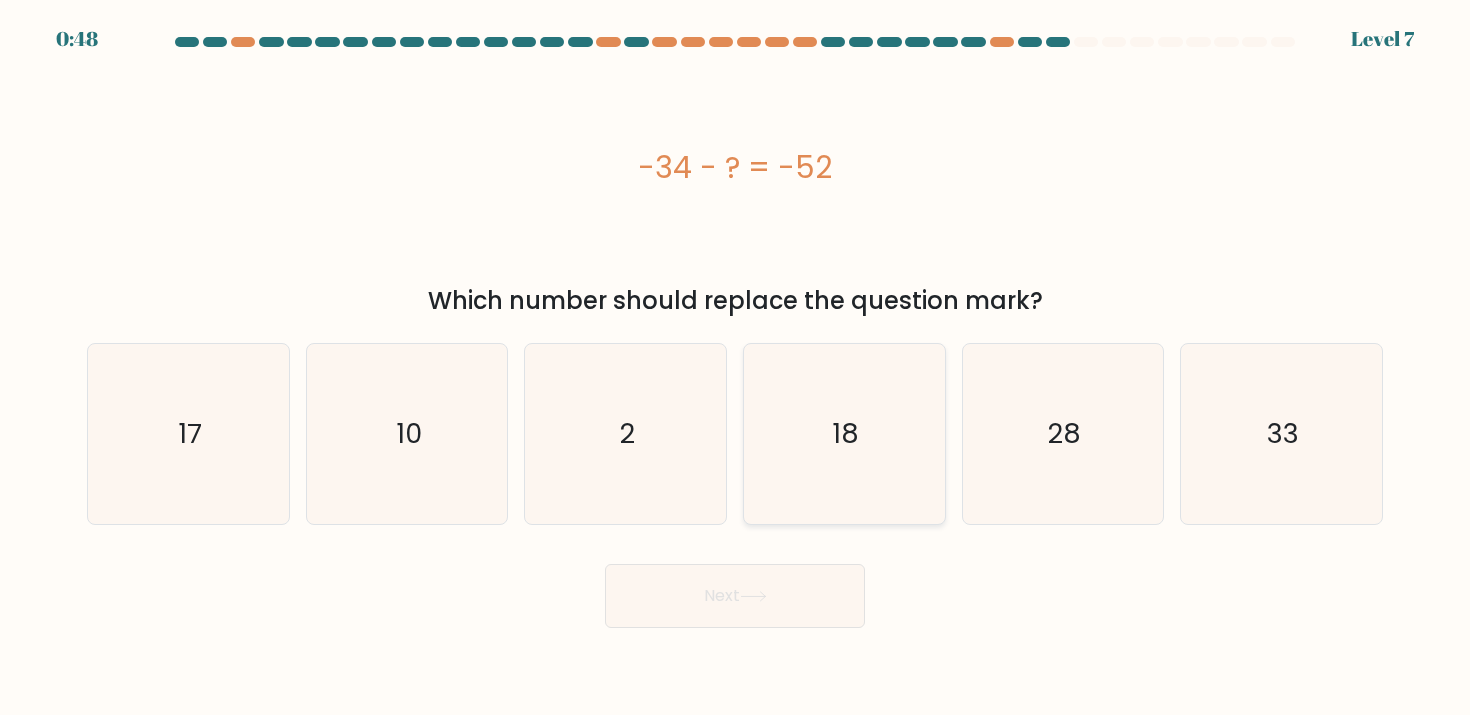 click on "18" 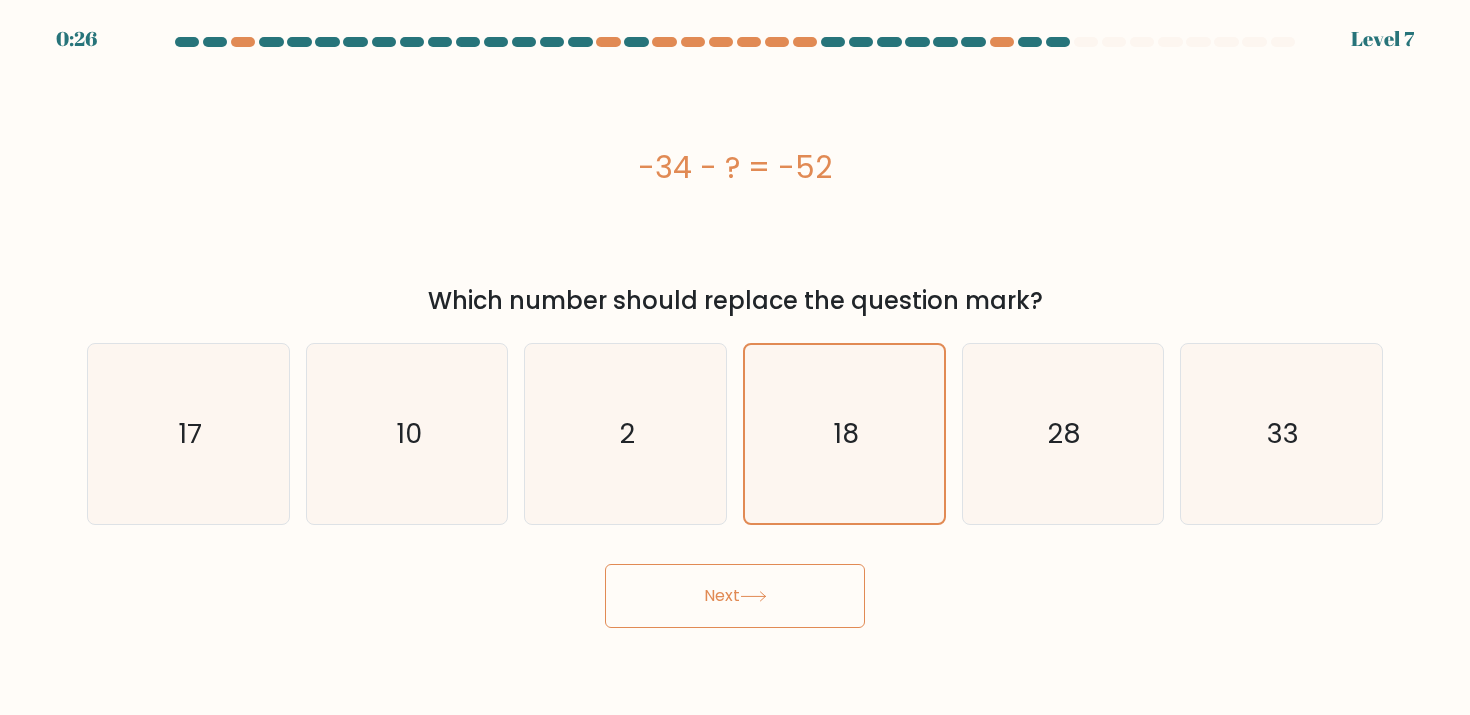 click on "Next" at bounding box center (735, 596) 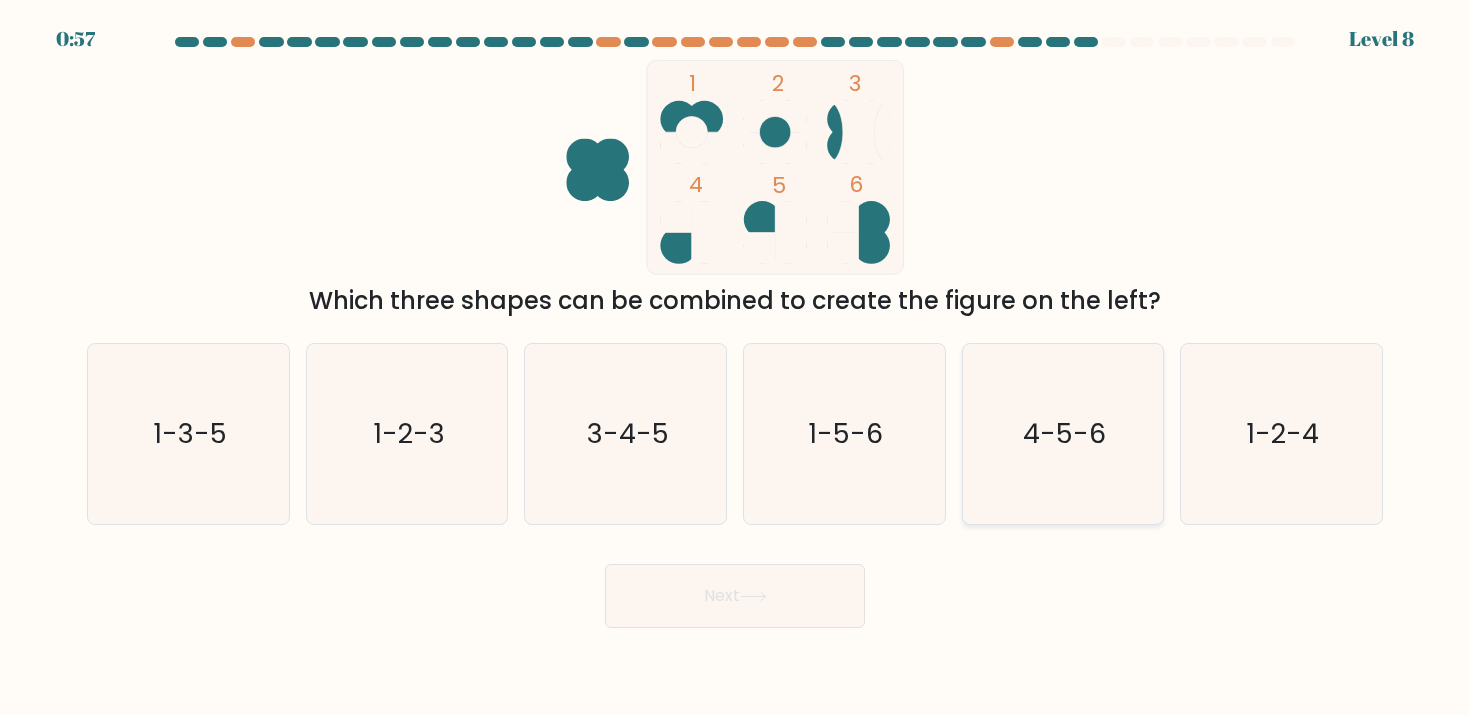 click on "4-5-6" 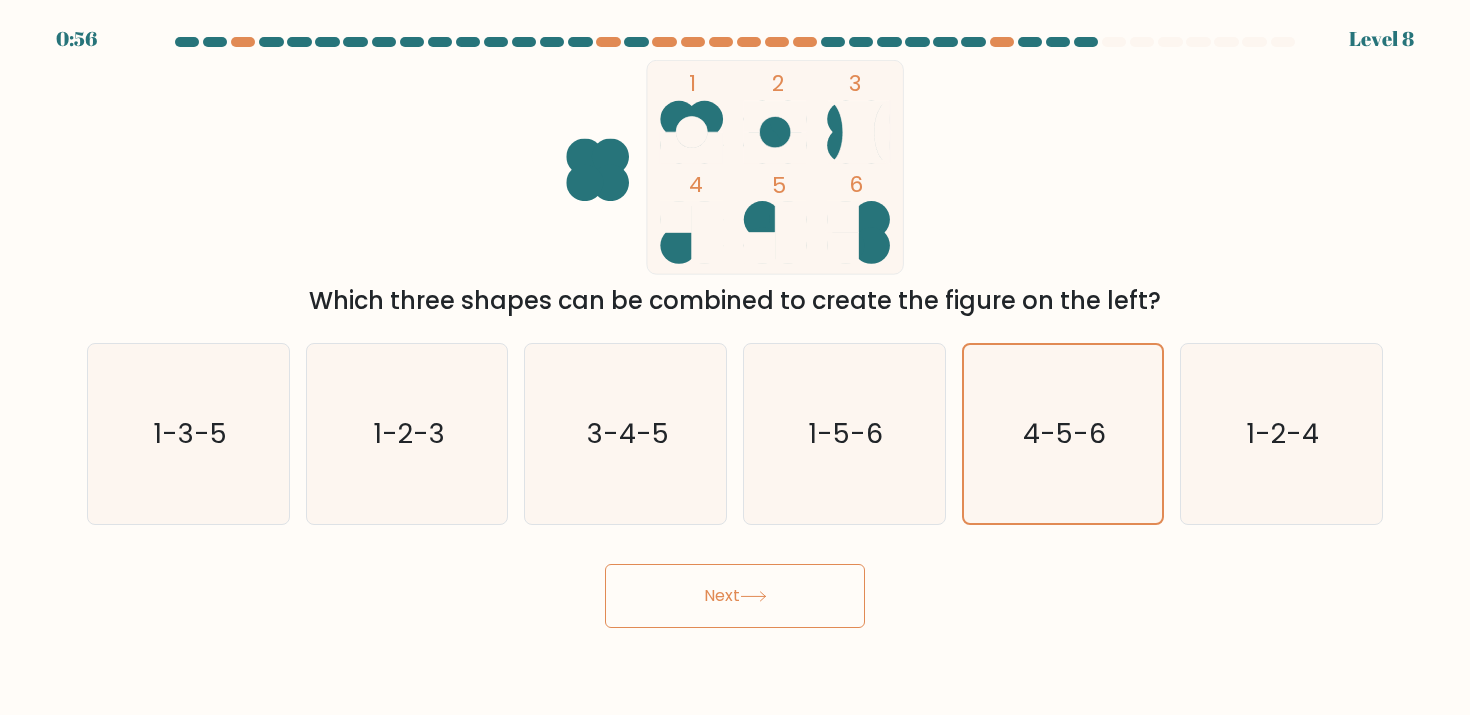 click on "Next" at bounding box center (735, 596) 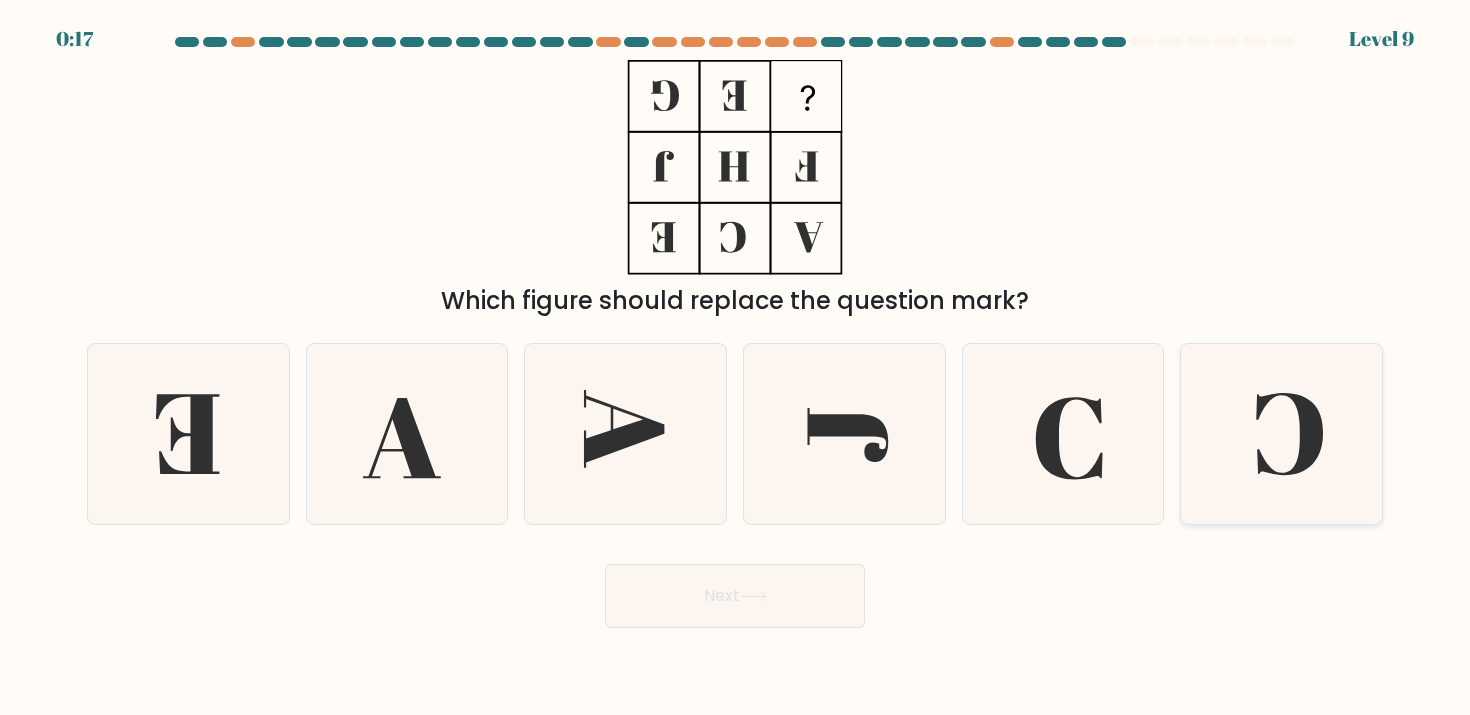 click 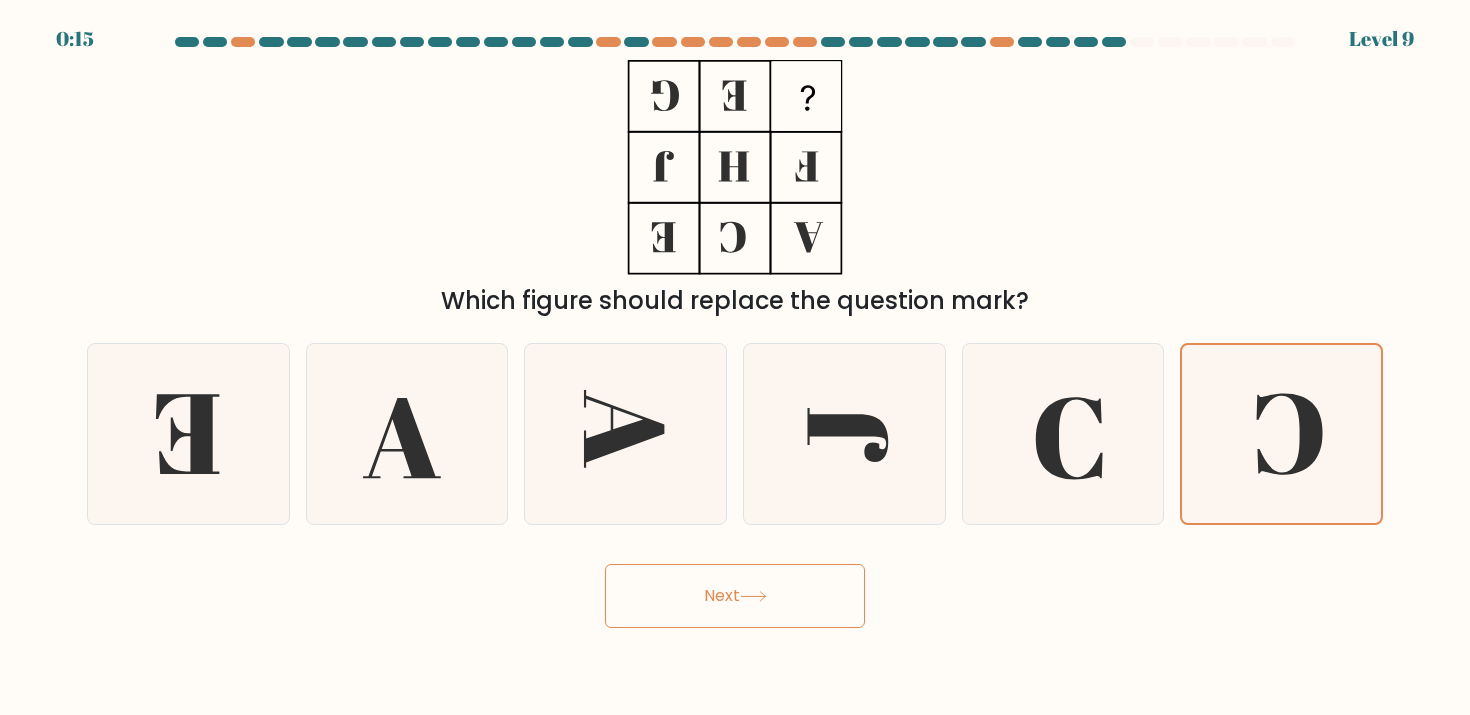 click on "Next" at bounding box center (735, 596) 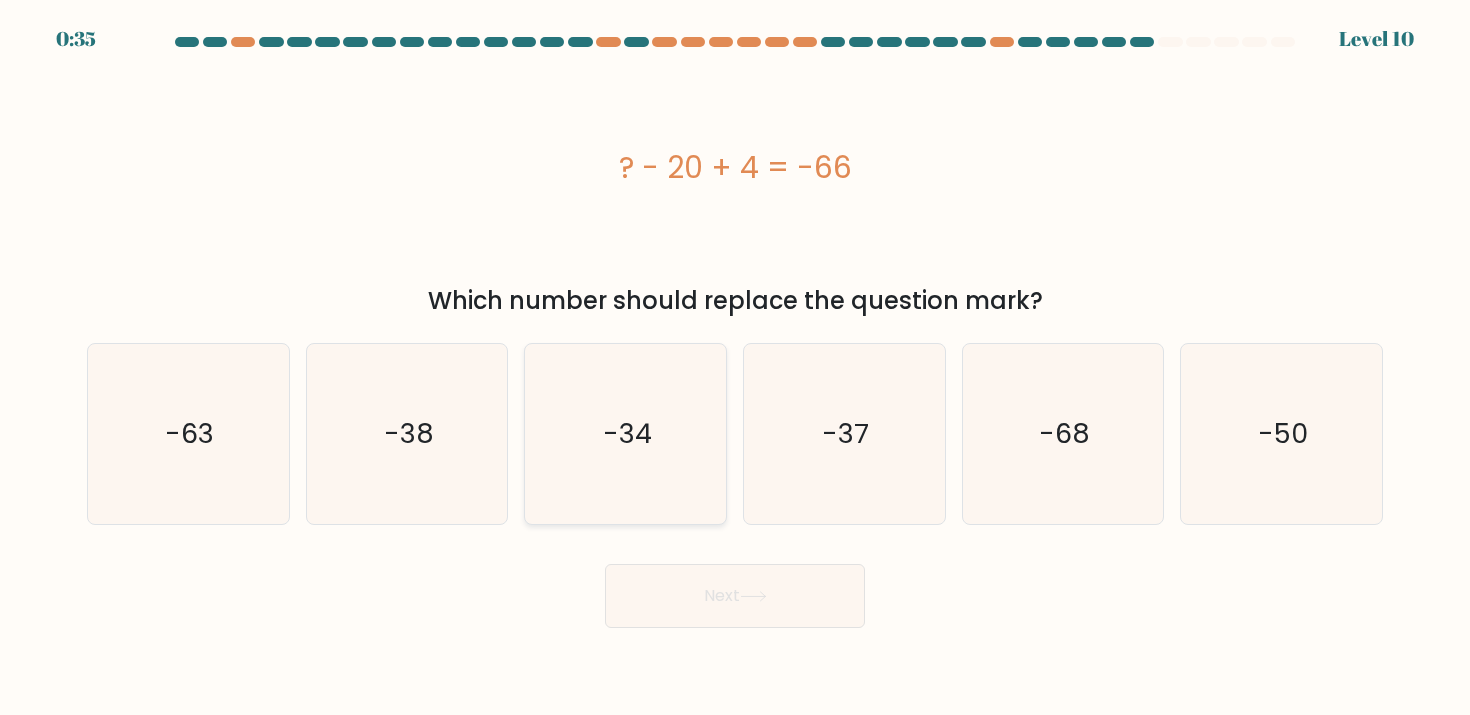 click on "-34" 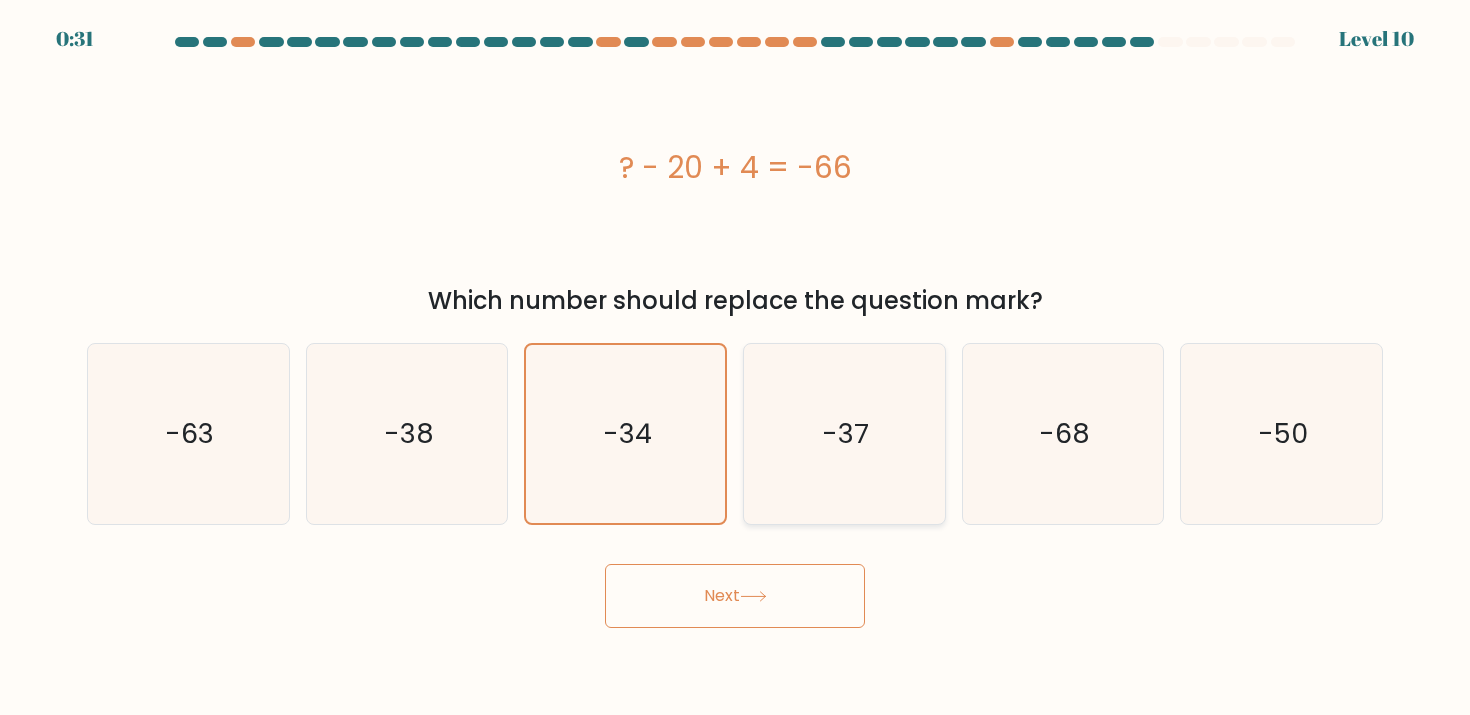 click on "-37" 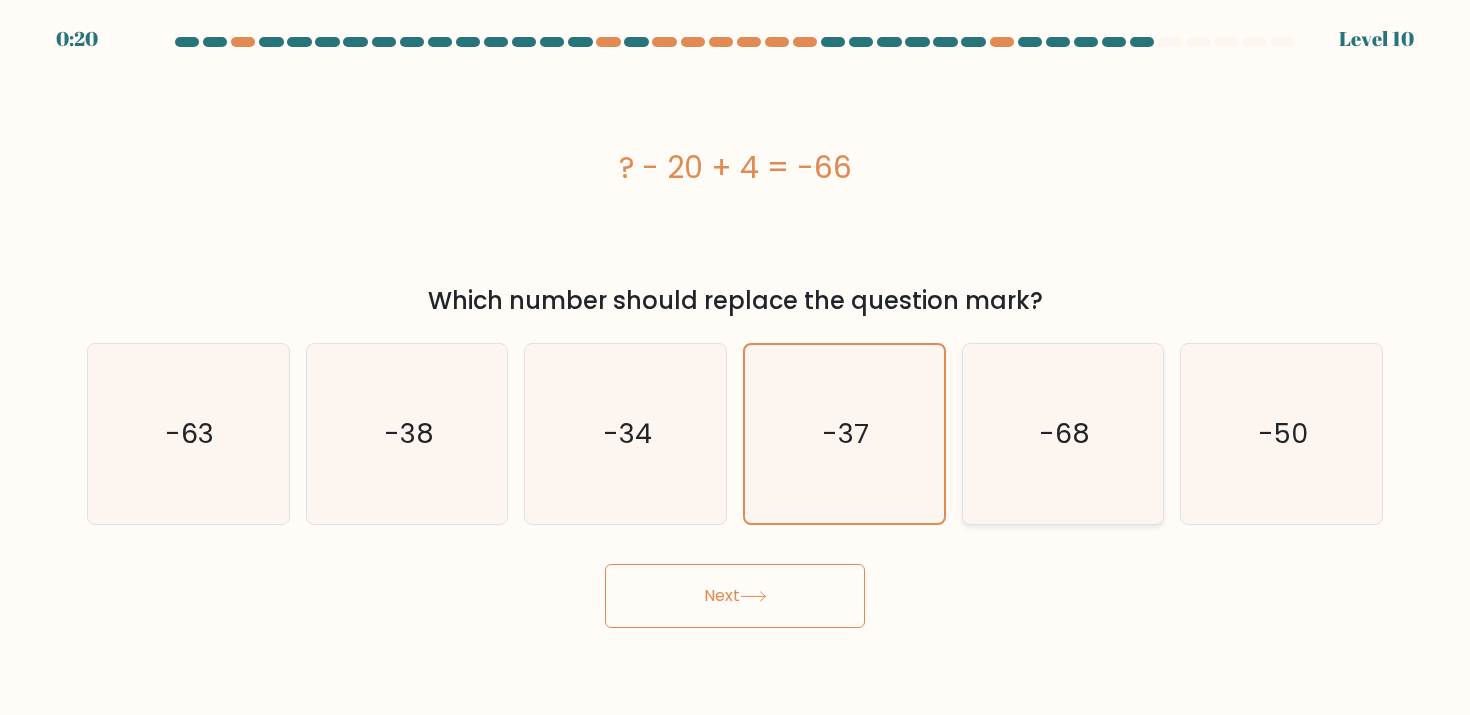 click on "-68" 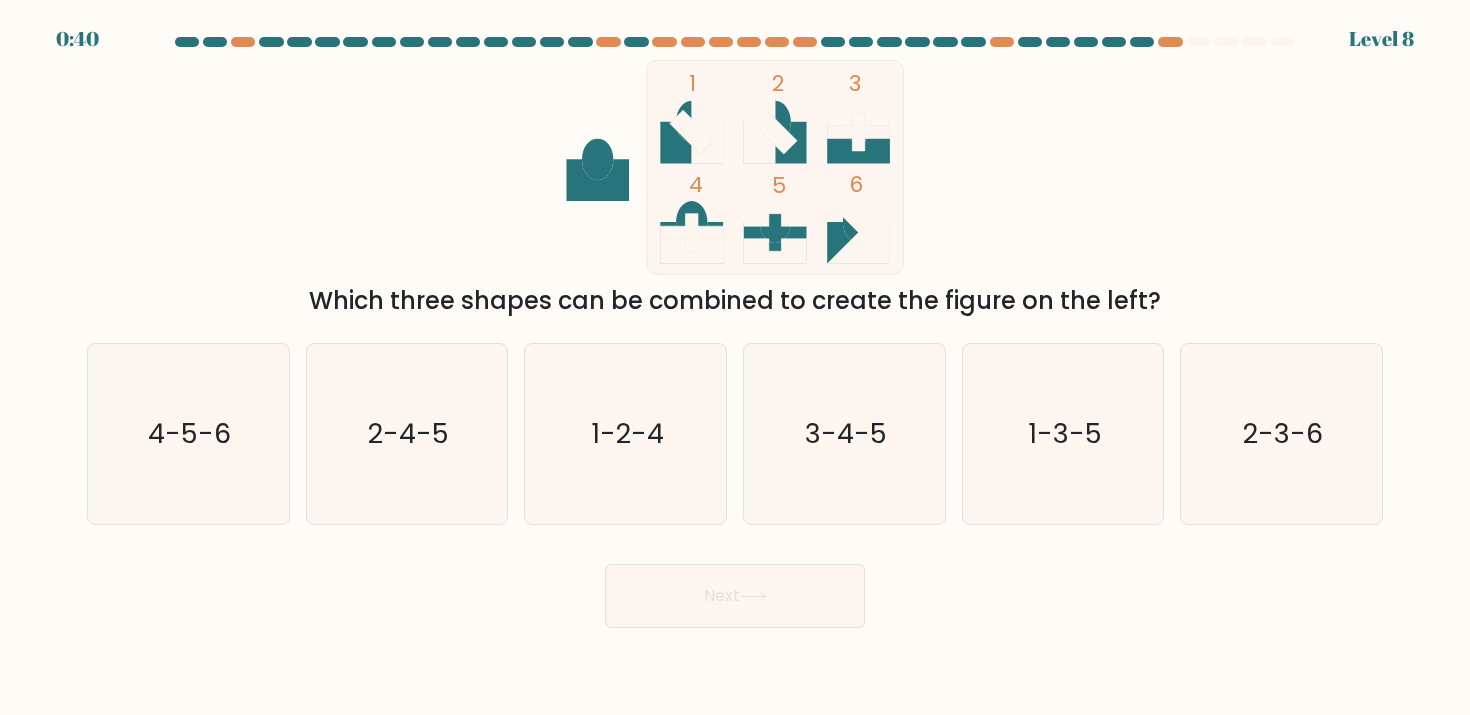 scroll, scrollTop: 0, scrollLeft: 0, axis: both 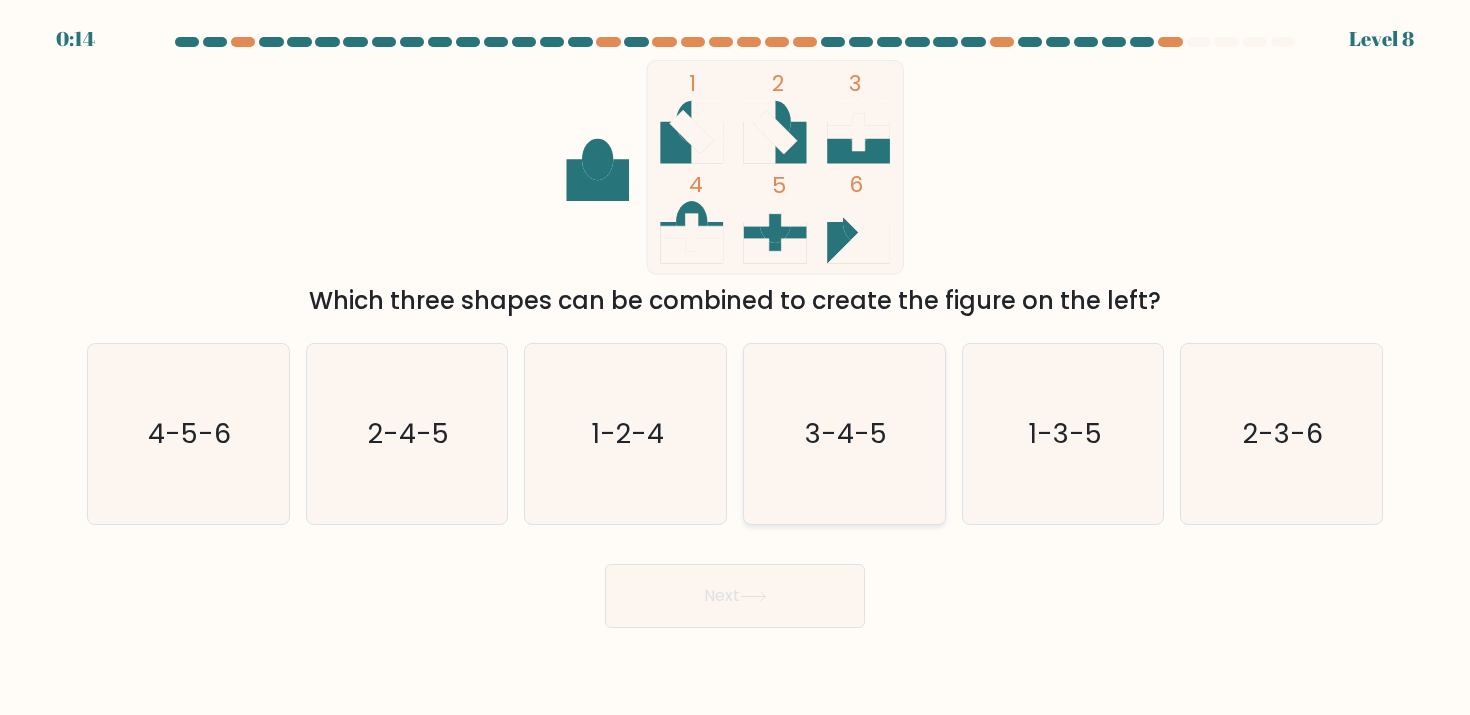 click on "3-4-5" 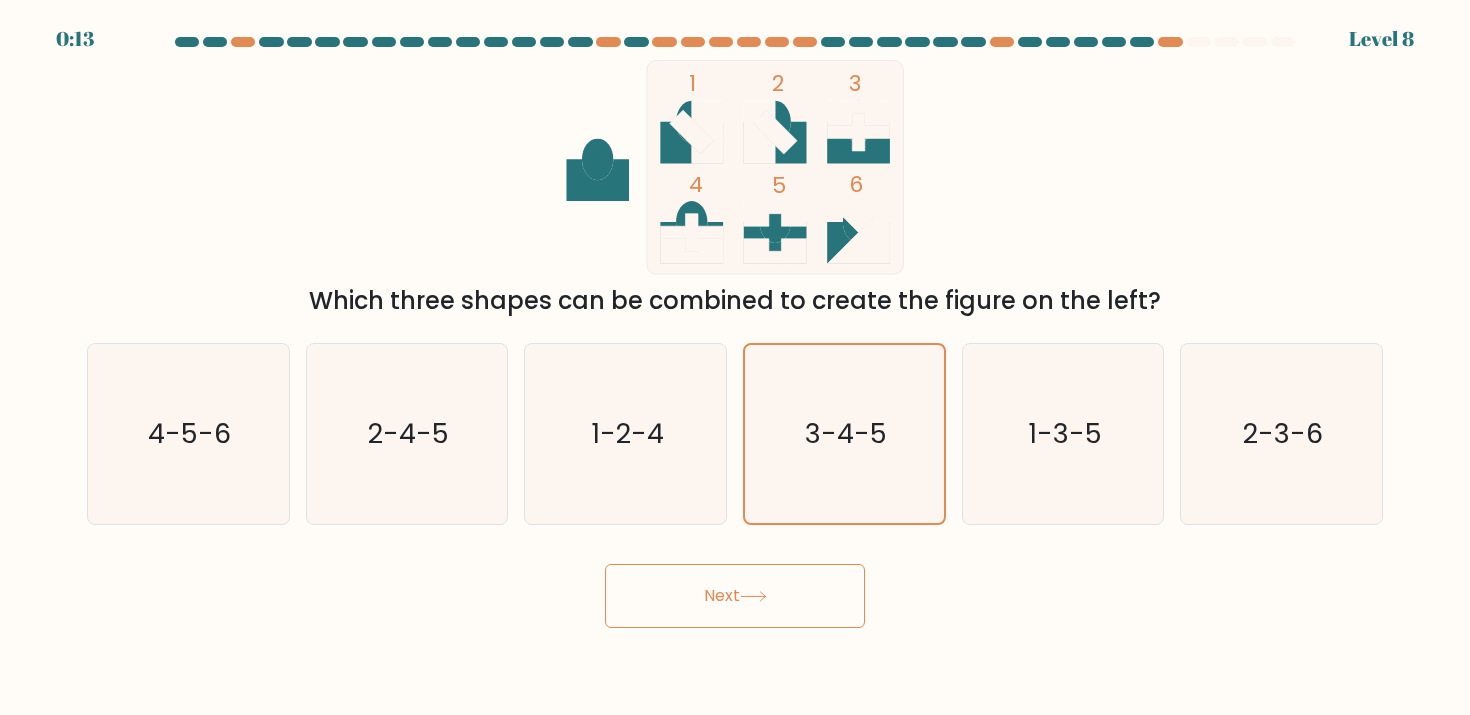 click on "Next" at bounding box center (735, 596) 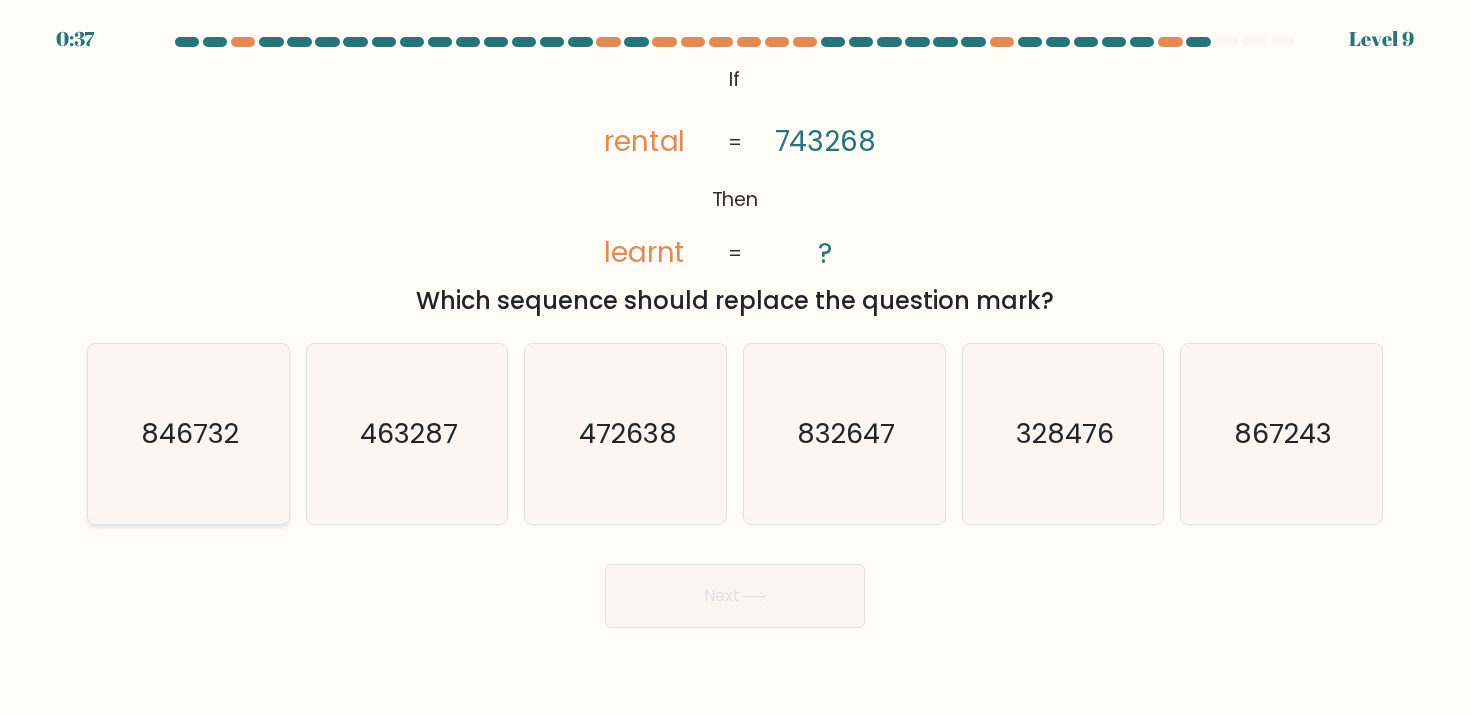 click on "846732" 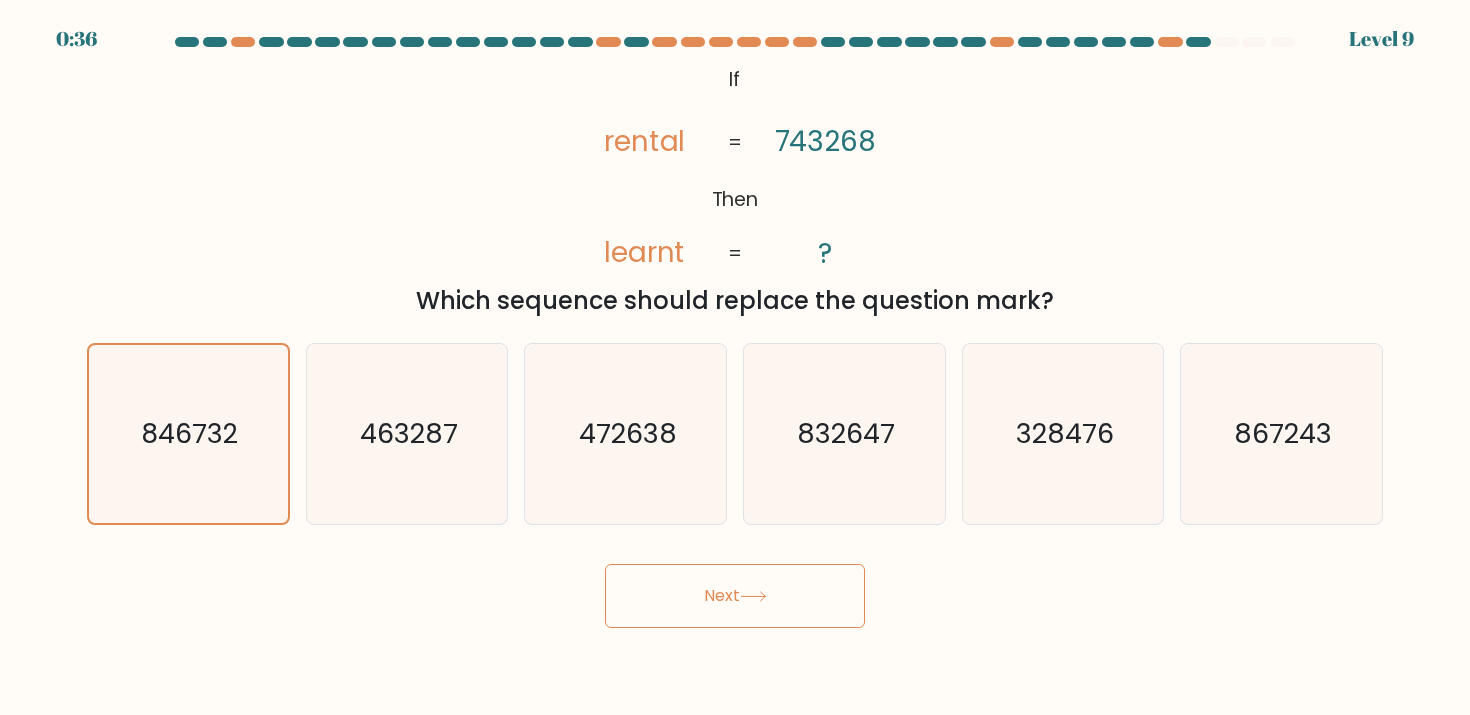 click on "Next" at bounding box center [735, 596] 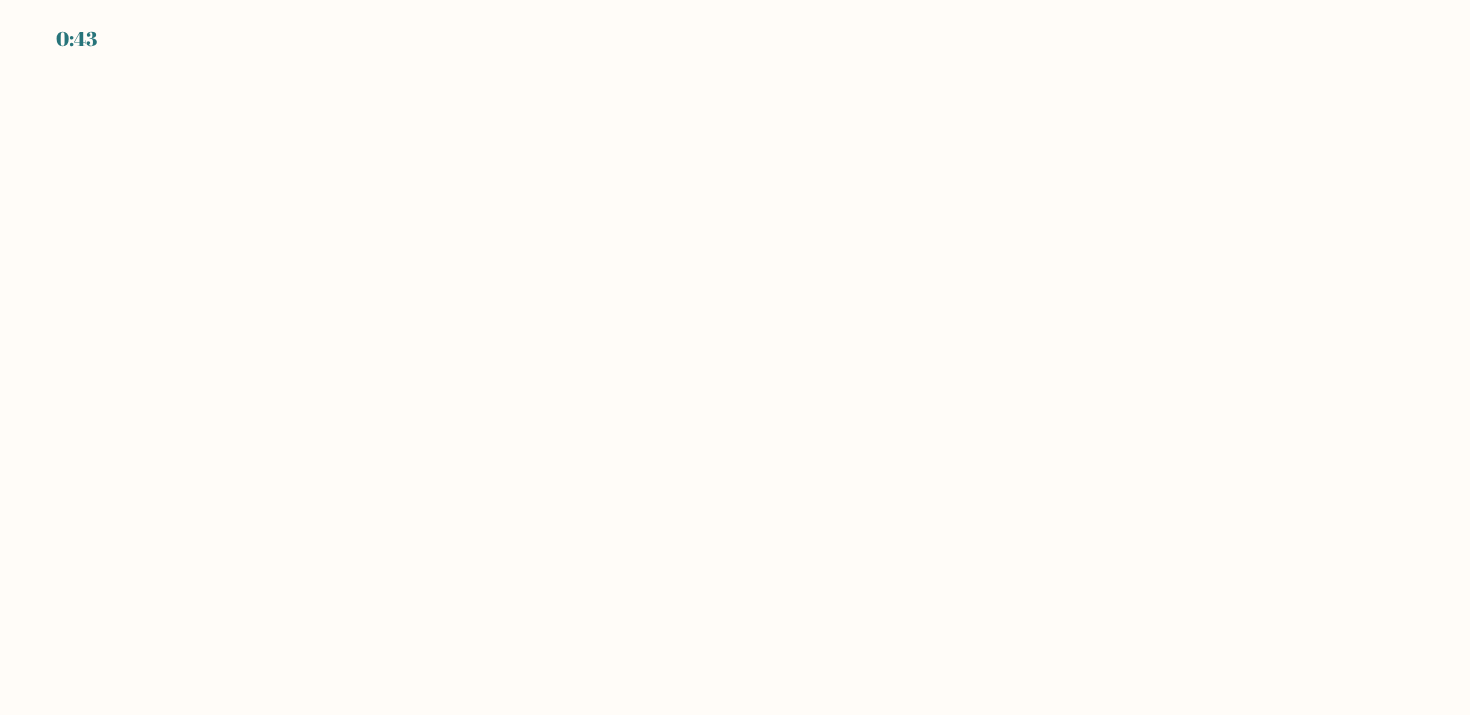scroll, scrollTop: 0, scrollLeft: 0, axis: both 